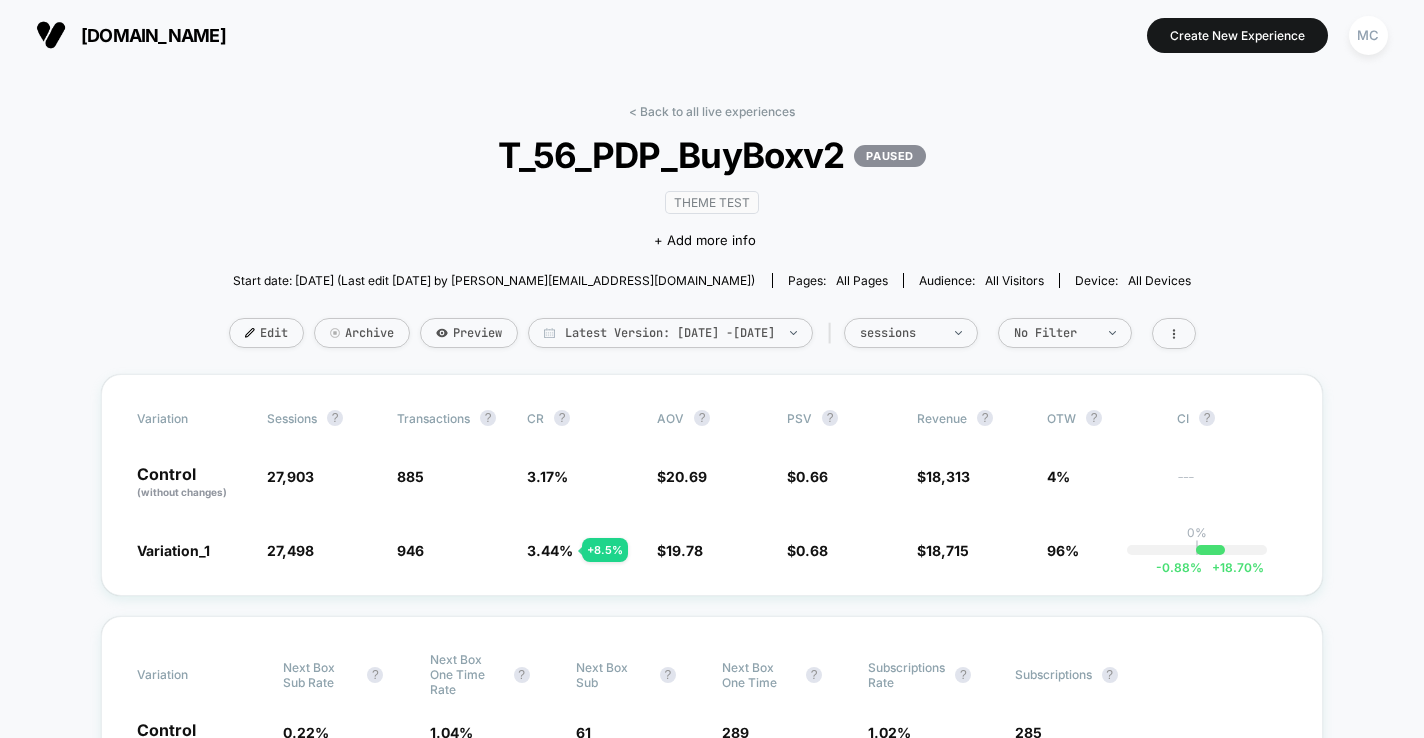 scroll, scrollTop: 0, scrollLeft: 0, axis: both 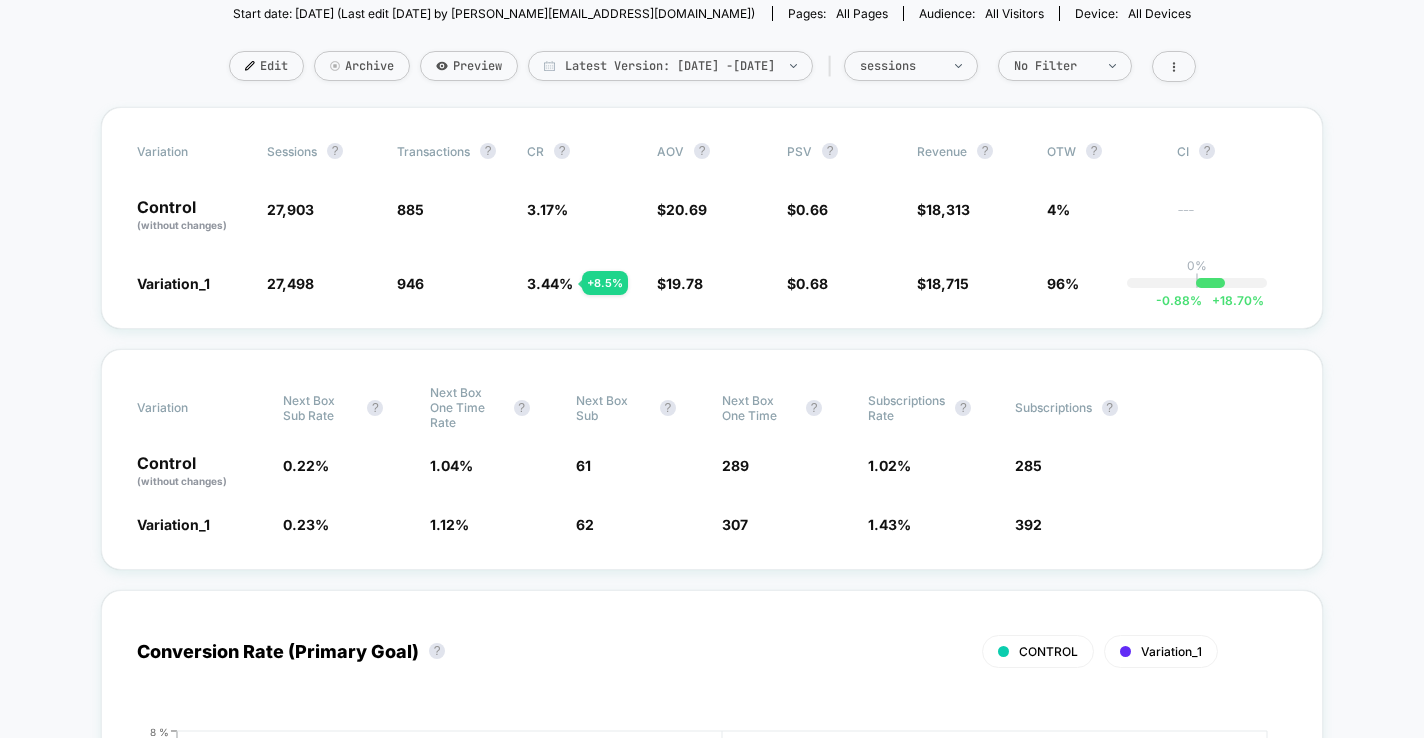 click on "< Back to all live experiences  T_56_PDP_BuyBoxv2 PAUSED Theme Test Click to edit experience details + Add more info Start date: 6/30/2025 (Last edit 6/30/2025 by michael.charleston@dollarshaveclub.com) Pages: all pages Audience: All Visitors Device: all devices Edit Archive  Preview Latest Version:     Jun 30, 2025    -    Jul 2, 2025 |   sessions   No Filter Variation Sessions ? Transactions ? CR ? AOV ? PSV ? Revenue ? OTW ? CI ? Control (without changes) 27,903 885 3.17 % $ 20.69 $ 0.66 $ 18,313 4% --- Variation_1 27,498 - 1.5 % 946 + 8.5 % 3.44 % + 8.5 % $ 19.78 - 4.4 % $ 0.68 + 3.7 % $ 18,715 + 3.7 % 96% 0% | -0.88 % + 18.70 % Variation Next Box Sub Rate ? Next Box One Time Rate ? Next Box Sub ? Next Box One Time ? Subscriptions Rate ? Subscriptions ? Control (without changes) 0.22 % 1.04 % 61 289 1.02 % 285 Variation_1 0.23 % + 3.1 % 1.12 % + 7.8 % 62 + 1.6 % 307 + 6.2 % 1.43 % + 39.6 % 392 + 39.6 % Conversion Rate (Primary Goal) ? CONTROL Variation_1 Hide 2025-06-30 2025-07-01 2025-07-02 0 % 2 % 4 % ?" at bounding box center (712, 3706) 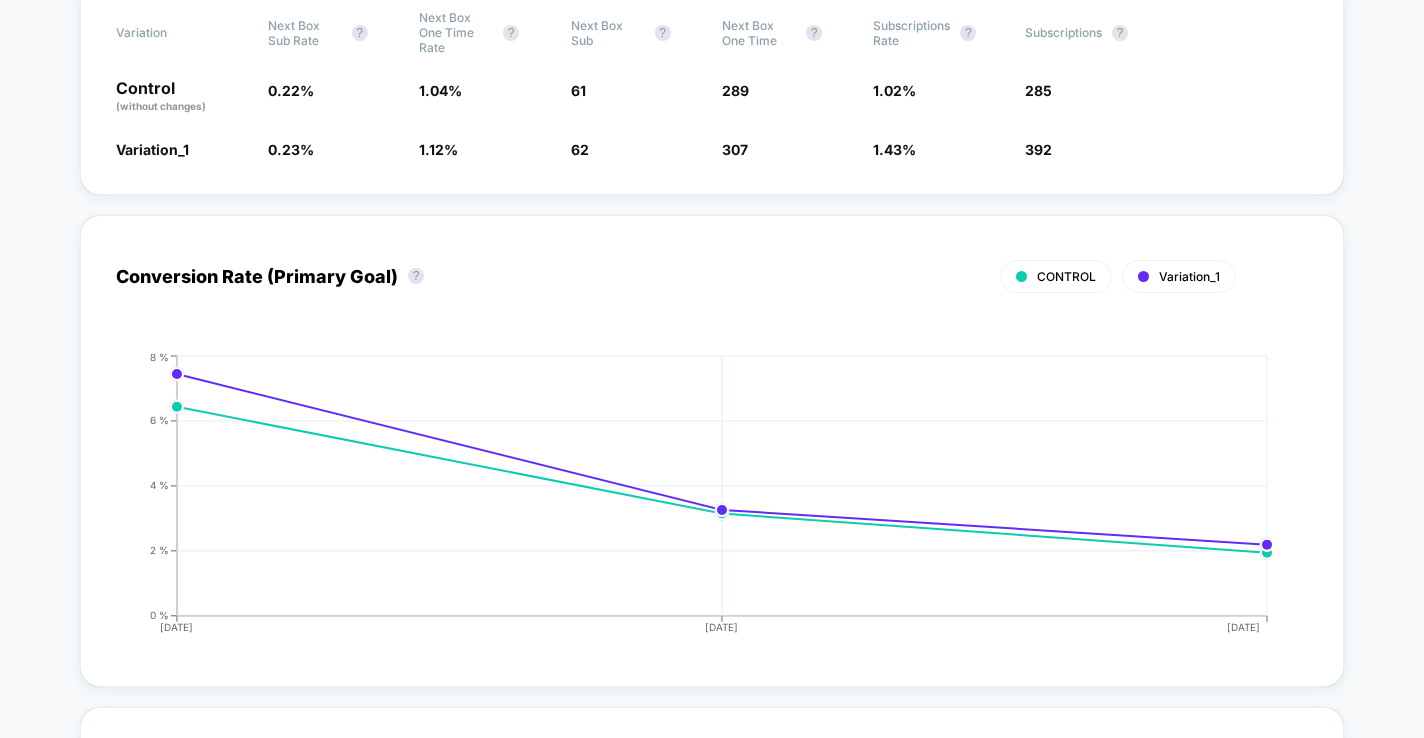 scroll, scrollTop: 0, scrollLeft: 0, axis: both 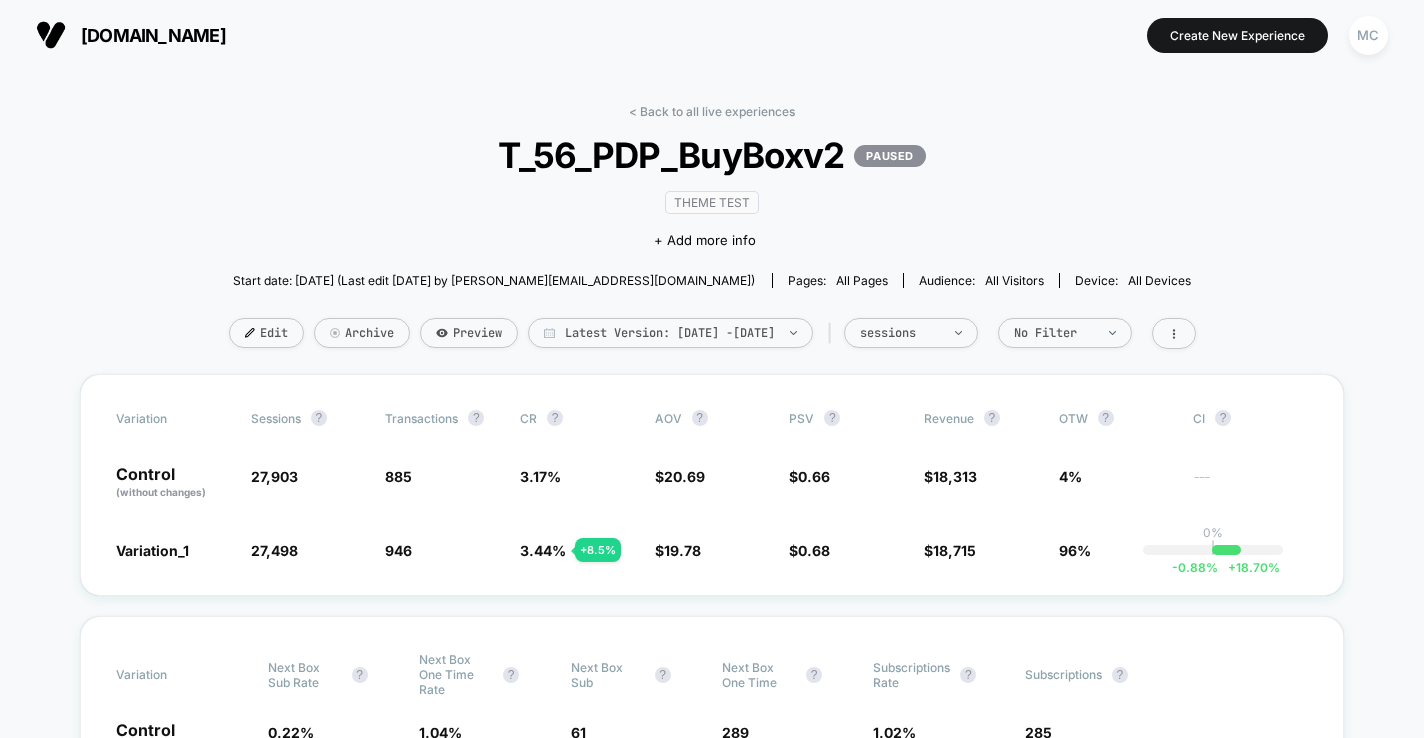 click on "< Back to all live experiences  T_56_PDP_BuyBoxv2 PAUSED Theme Test Click to edit experience details + Add more info Start date: 6/30/2025 (Last edit 6/30/2025 by michael.charleston@dollarshaveclub.com) Pages: all pages Audience: All Visitors Device: all devices Edit Archive  Preview Latest Version:     Jun 30, 2025    -    Jul 2, 2025 |   sessions   No Filter" at bounding box center (712, 239) 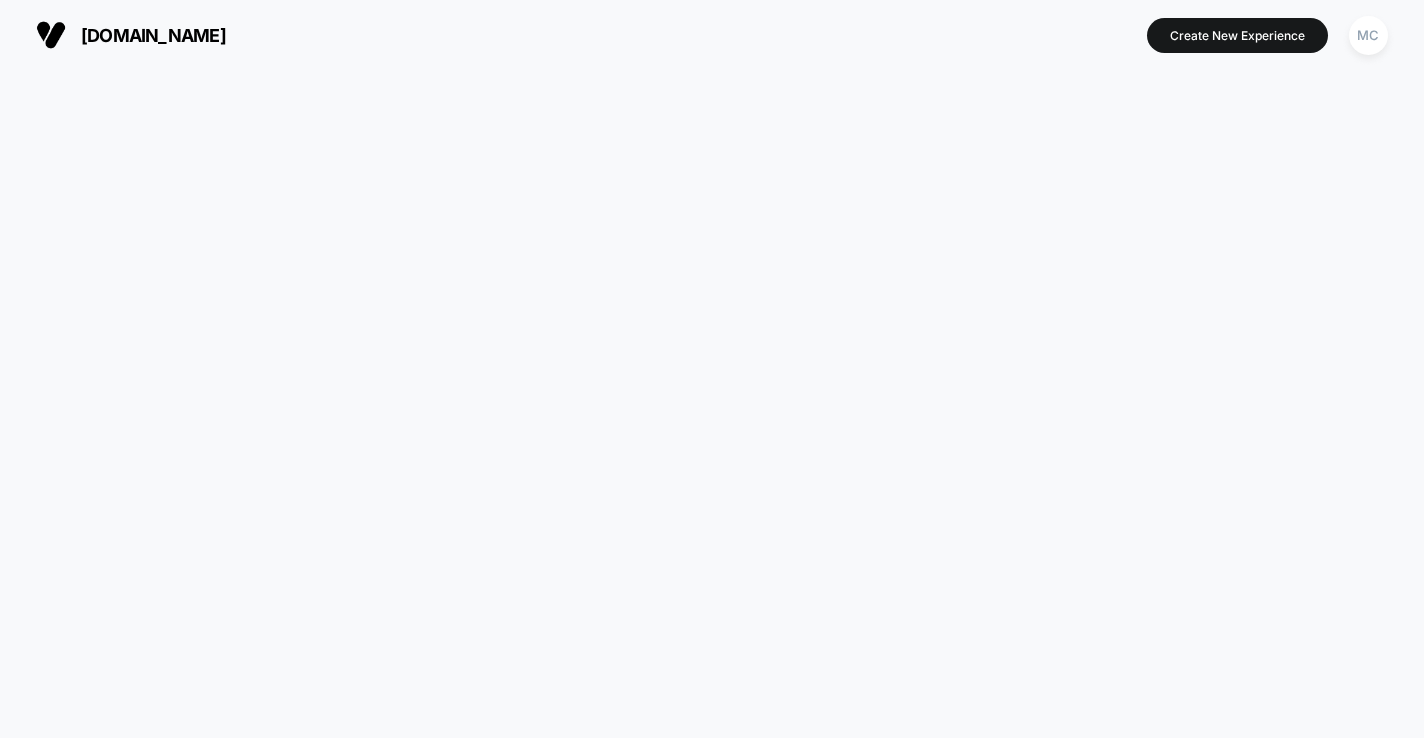 scroll, scrollTop: 0, scrollLeft: 0, axis: both 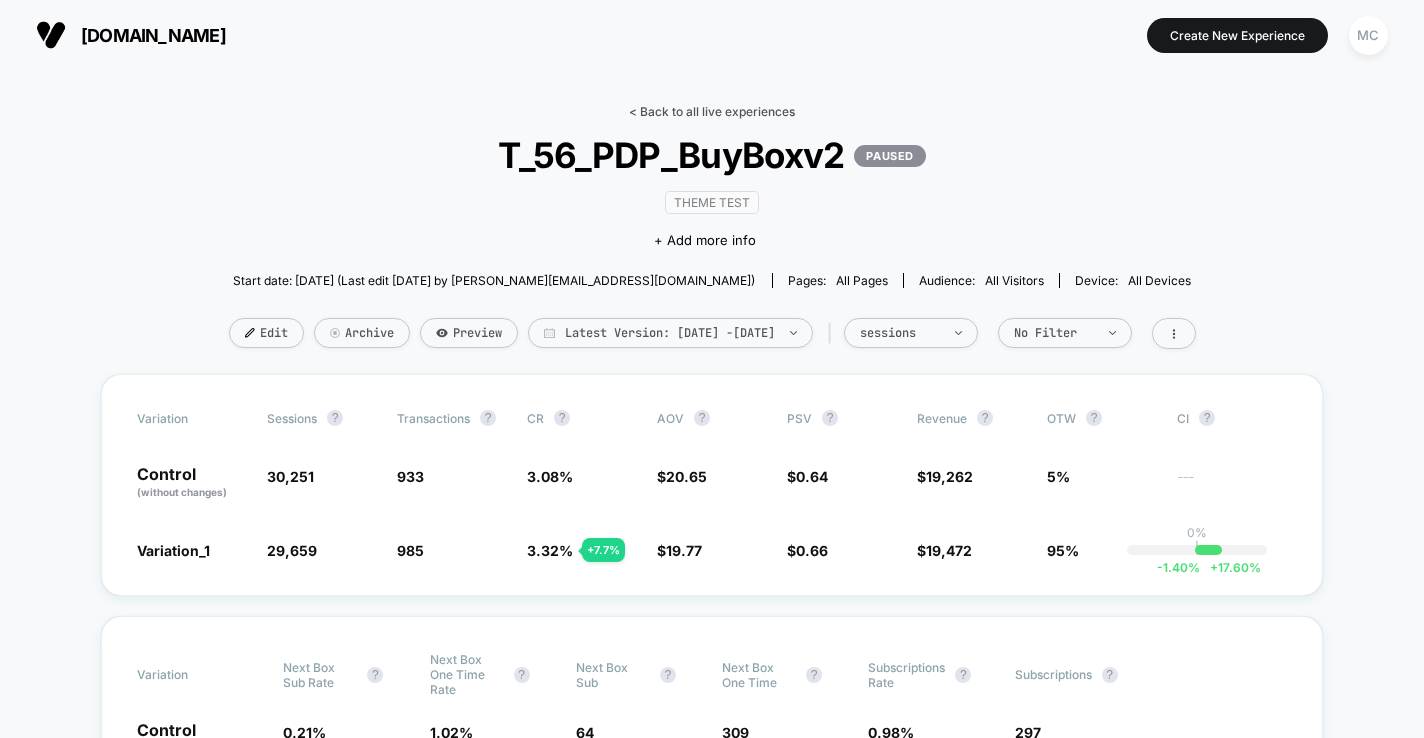 click on "< Back to all live experiences" at bounding box center [712, 111] 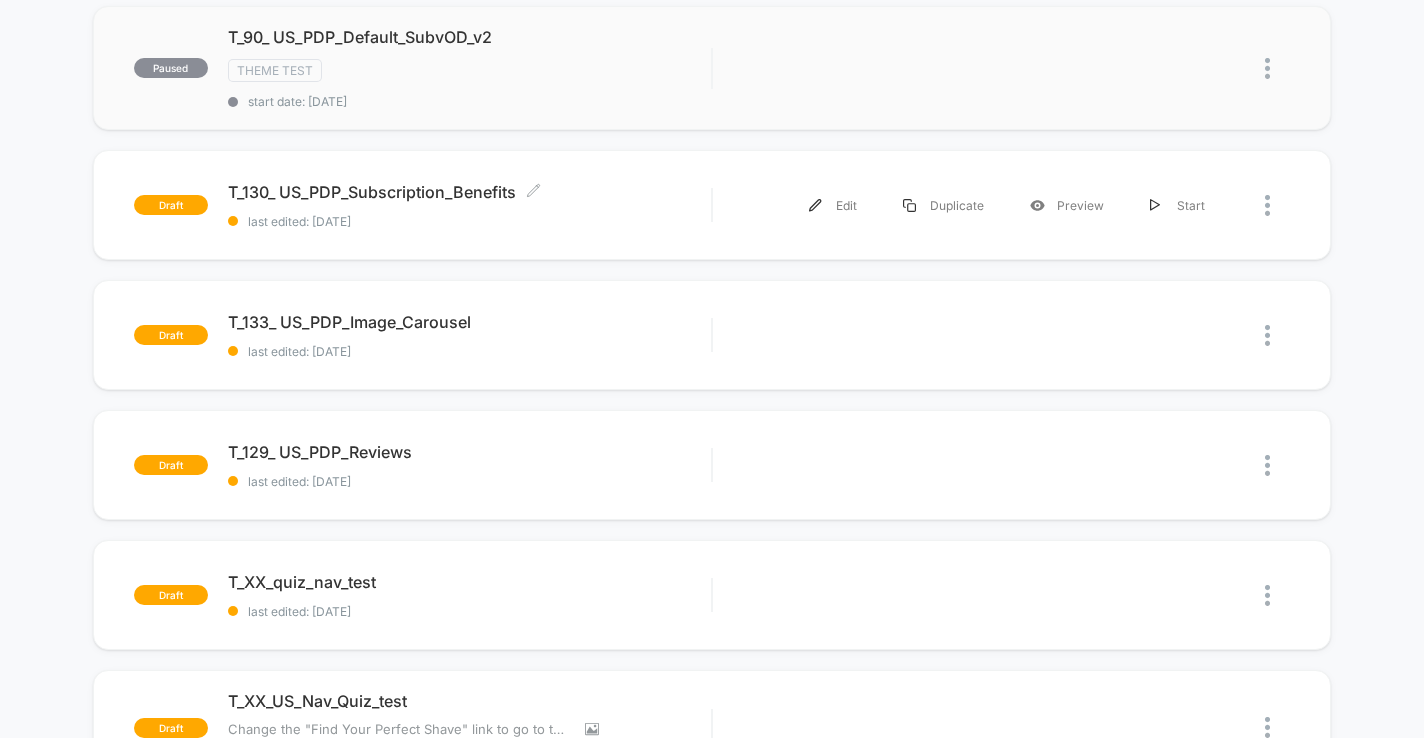 scroll, scrollTop: 851, scrollLeft: 0, axis: vertical 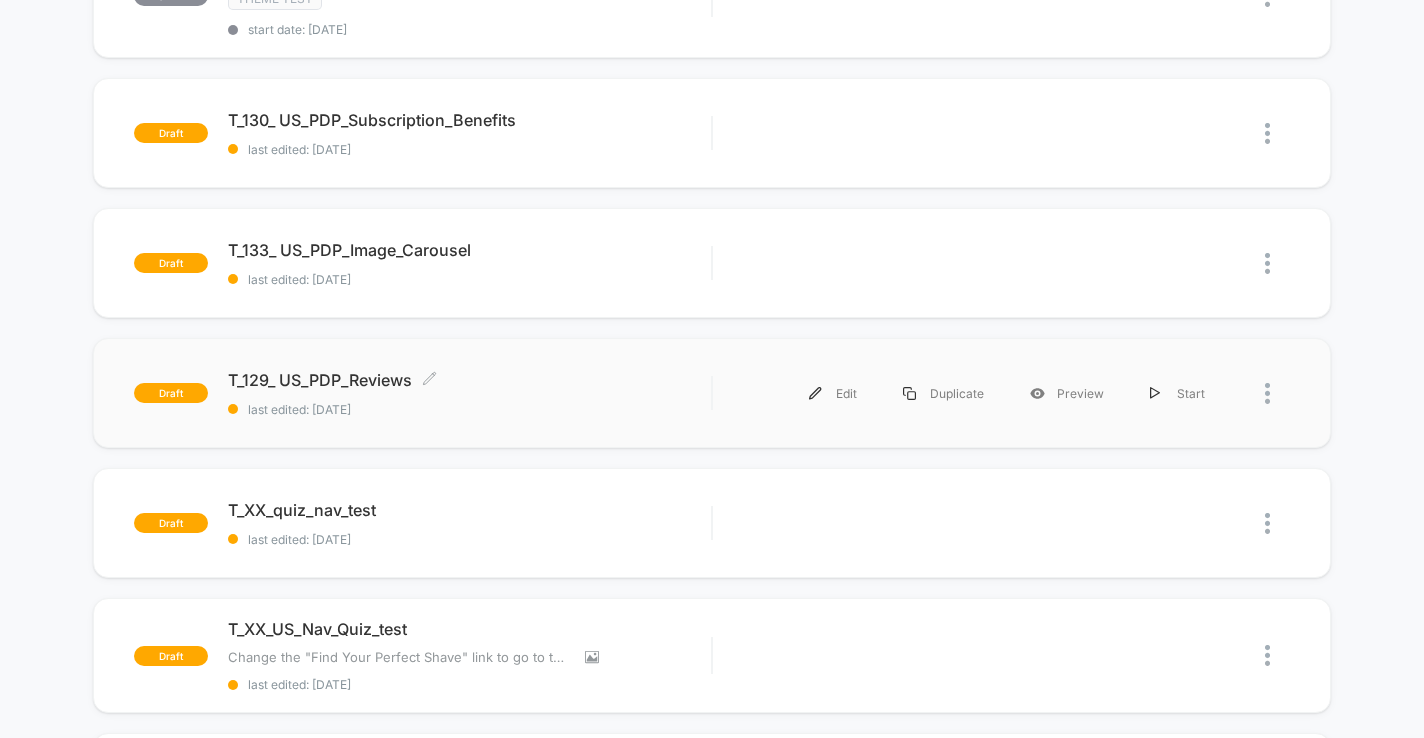 click on "last edited: [DATE]" at bounding box center [470, 409] 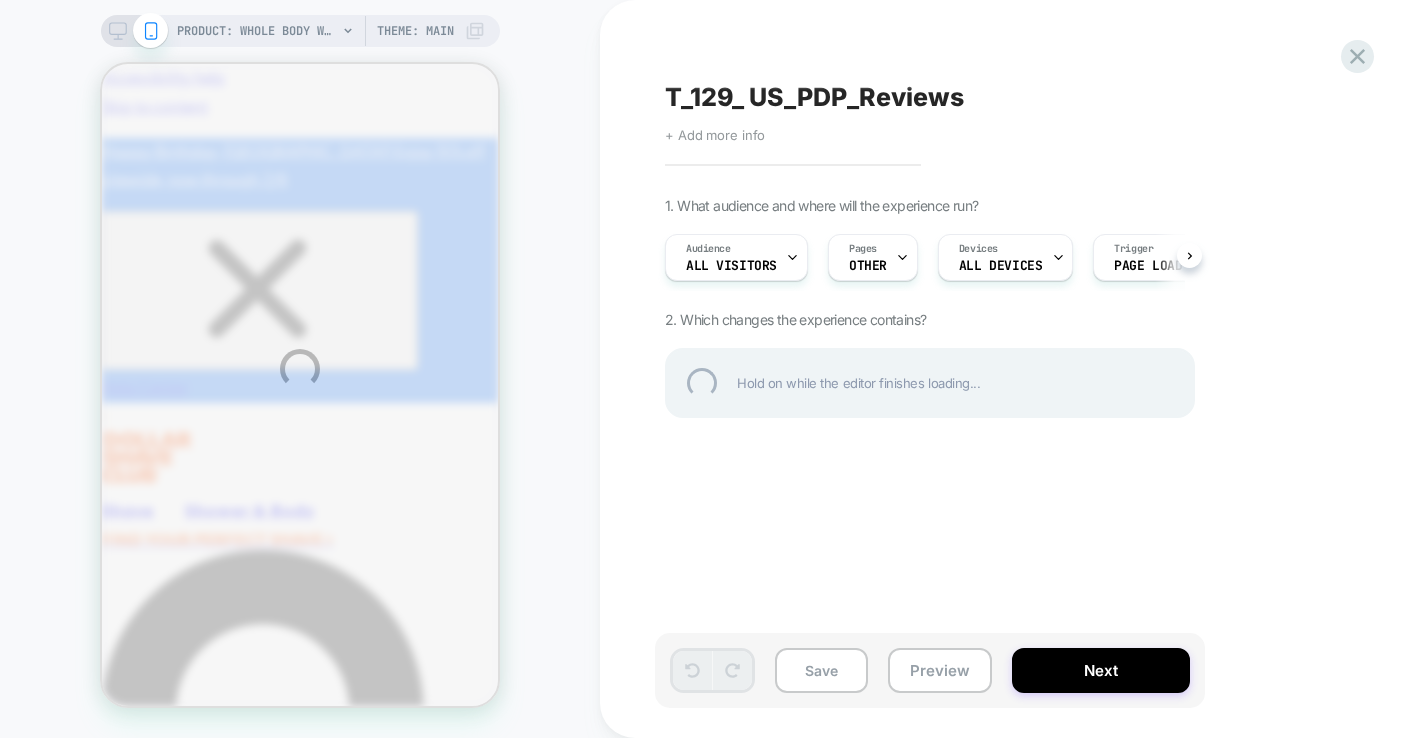 scroll, scrollTop: 0, scrollLeft: 0, axis: both 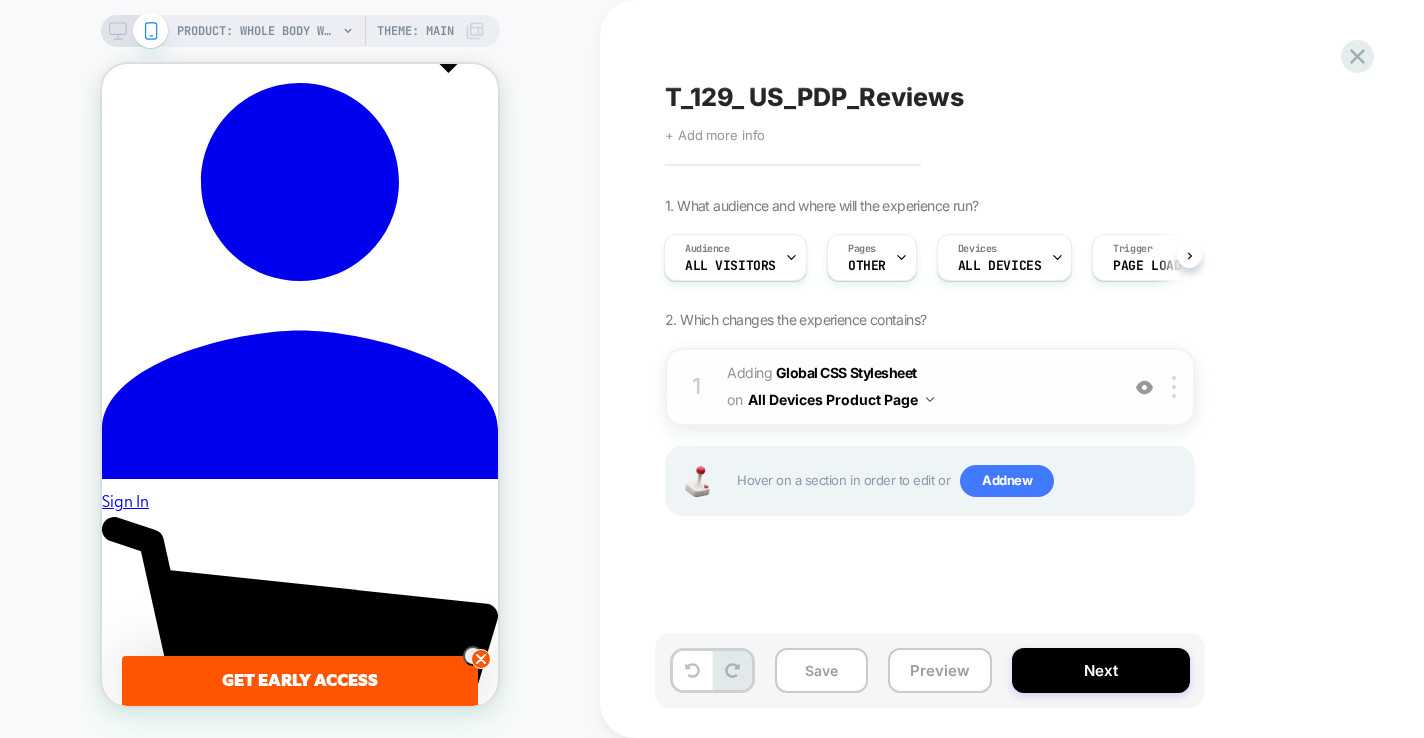 click on "All Devices Product Page" at bounding box center [841, 399] 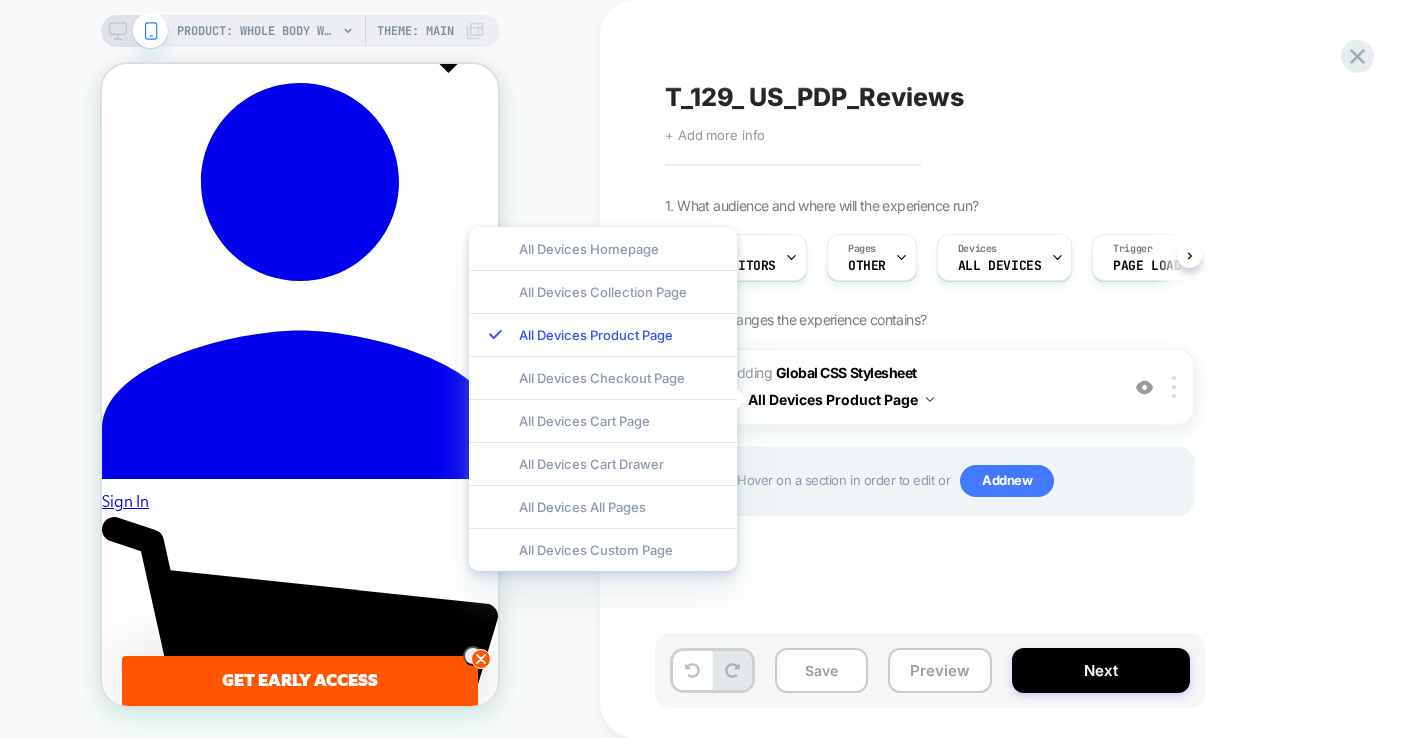 click on "1. What audience and where will the experience run? Audience All Visitors Pages OTHER Devices ALL DEVICES Trigger Page Load 2. Which changes the experience contains? 1 Adding   Global CSS Stylesheet   on All Devices Product Page Add Before Add After Target   Mobile Delete Hover on a section in order to edit or  Add  new" at bounding box center [1030, 381] 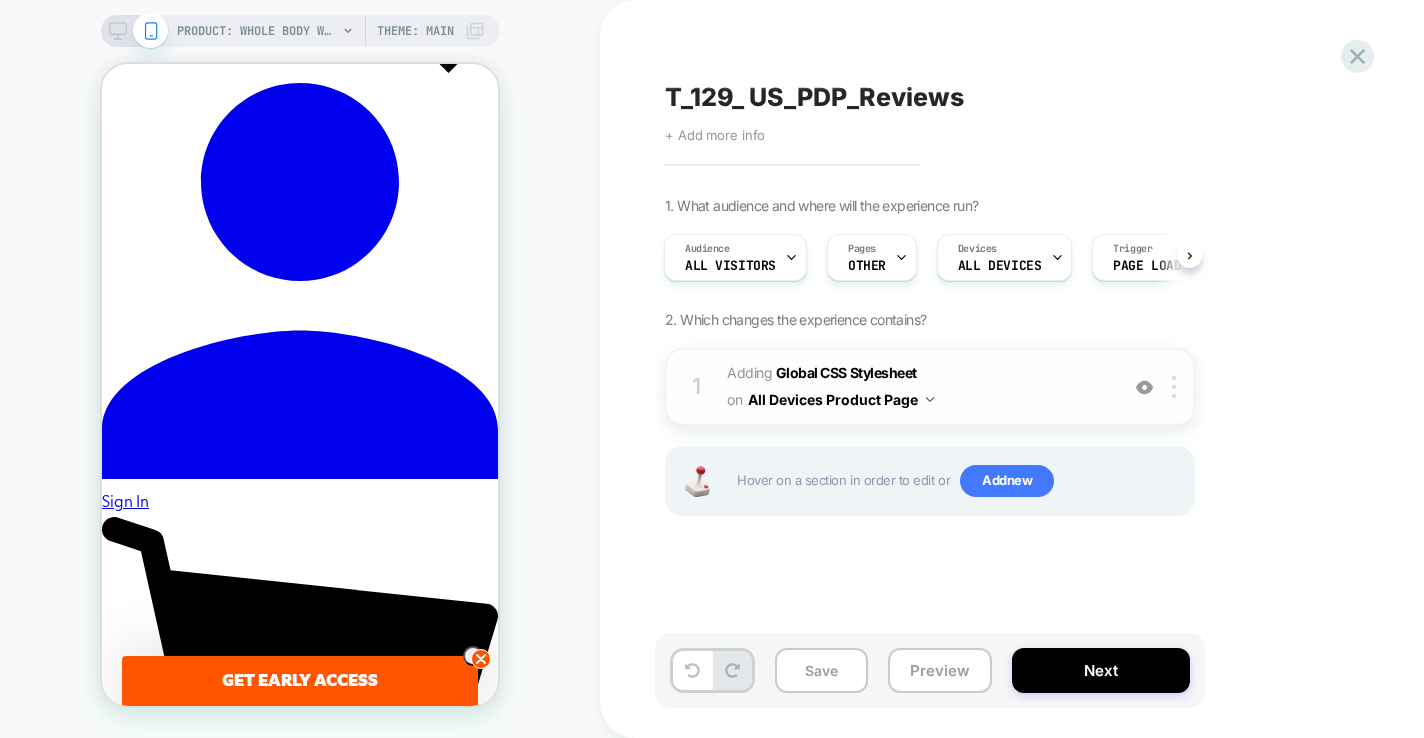 click on "All Devices Product Page" at bounding box center [841, 399] 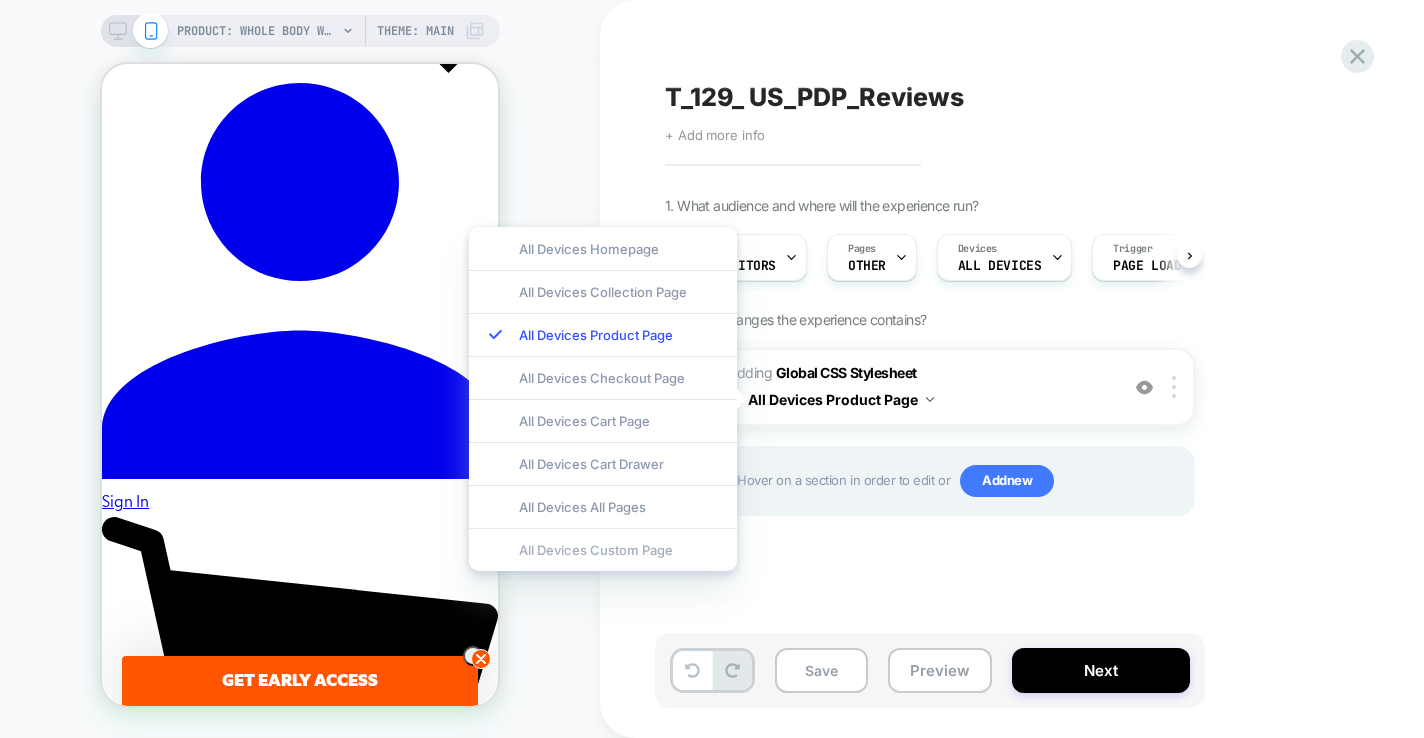 click on "All Devices       Custom Page" at bounding box center [603, 549] 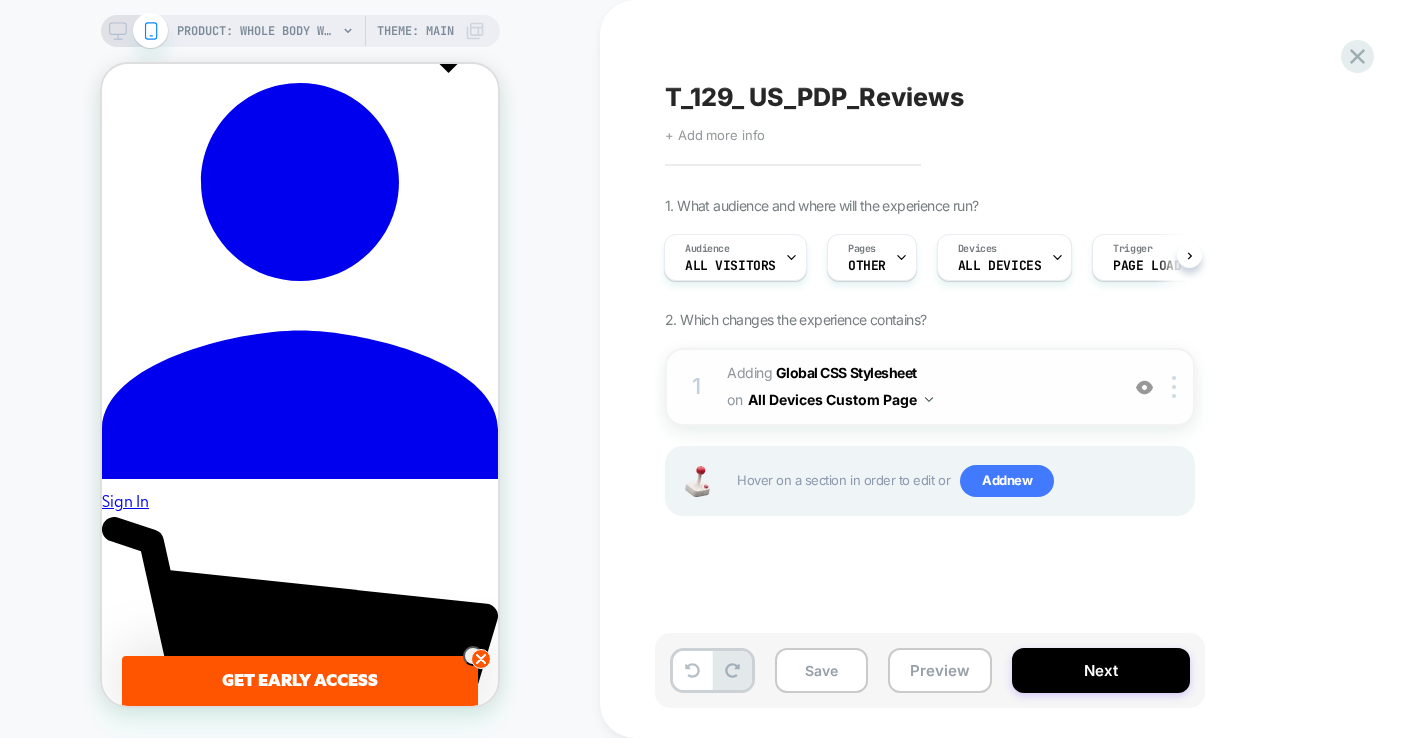 click on "Adding   Global CSS Stylesheet   on All Devices Custom Page" at bounding box center [917, 387] 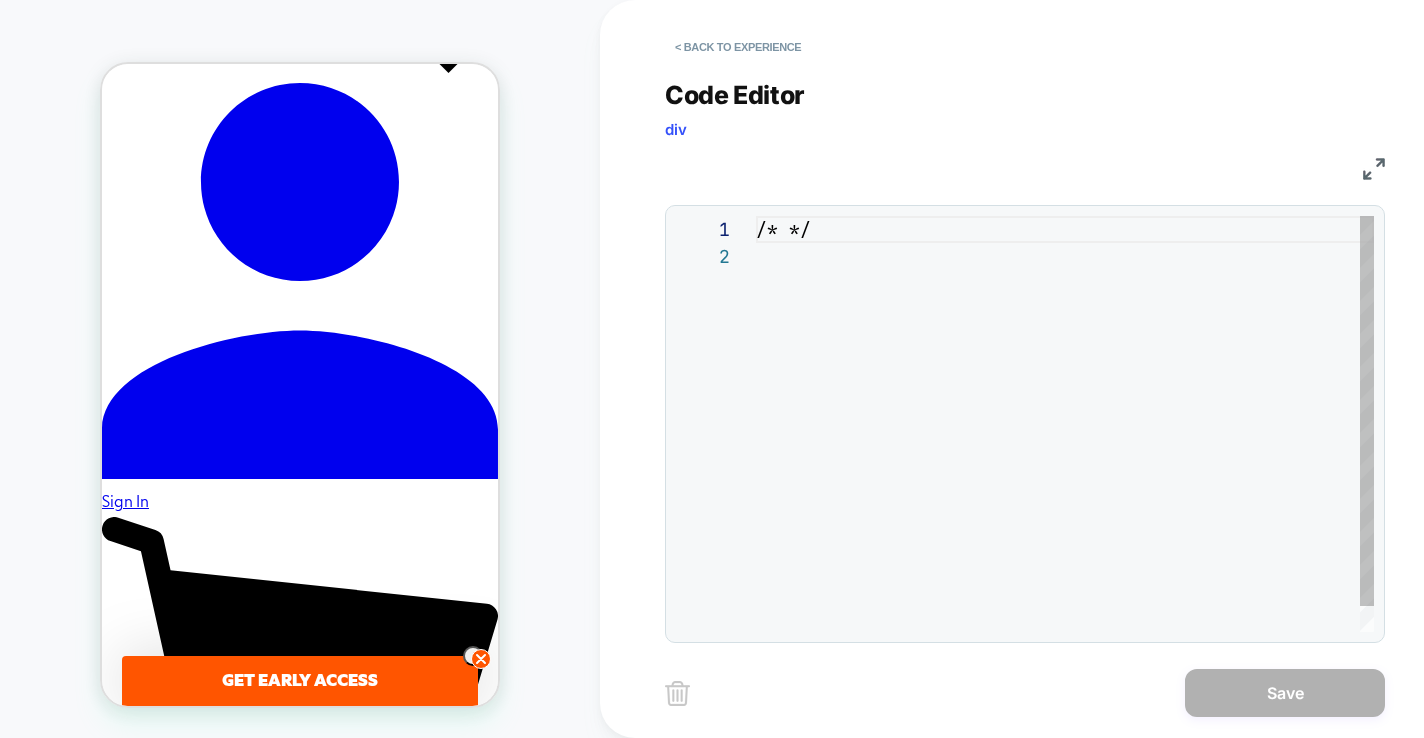 scroll, scrollTop: 27, scrollLeft: 0, axis: vertical 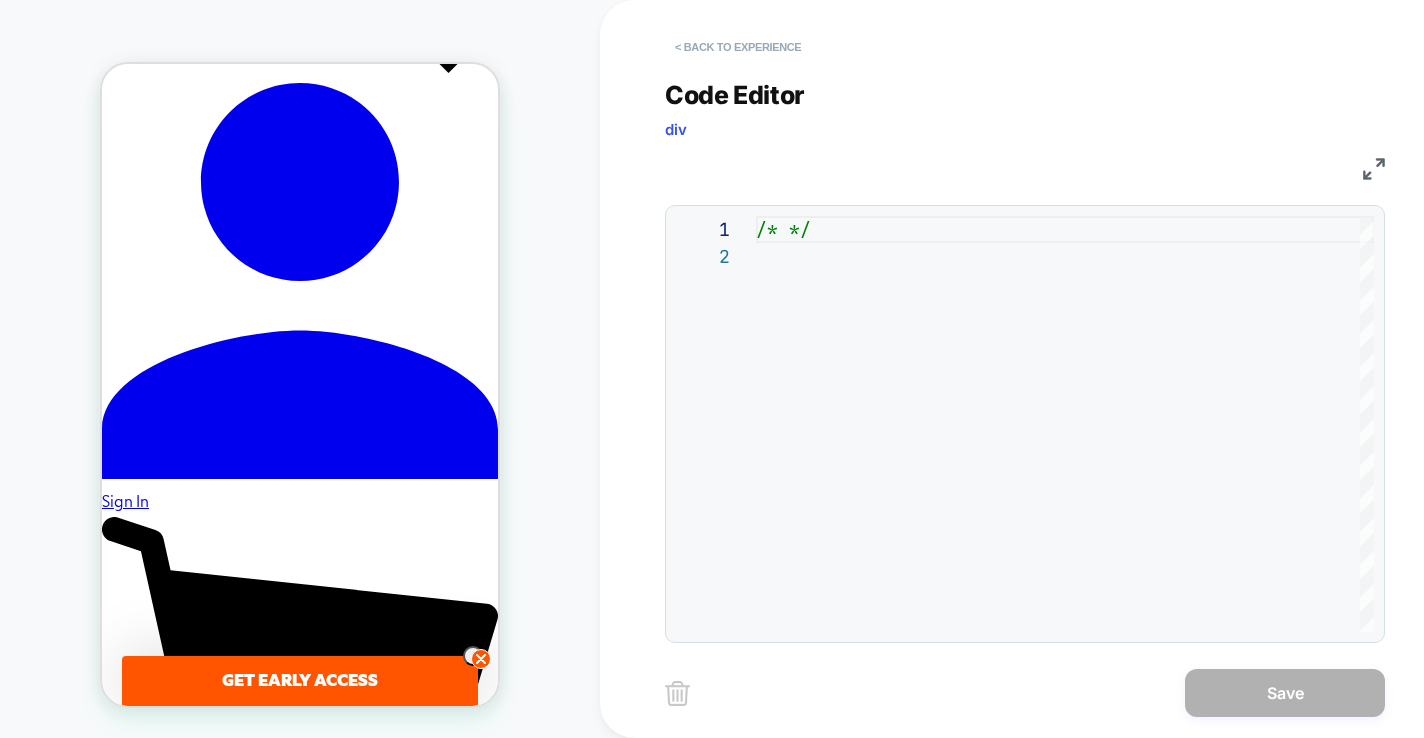 click on "< Back to experience" at bounding box center [738, 47] 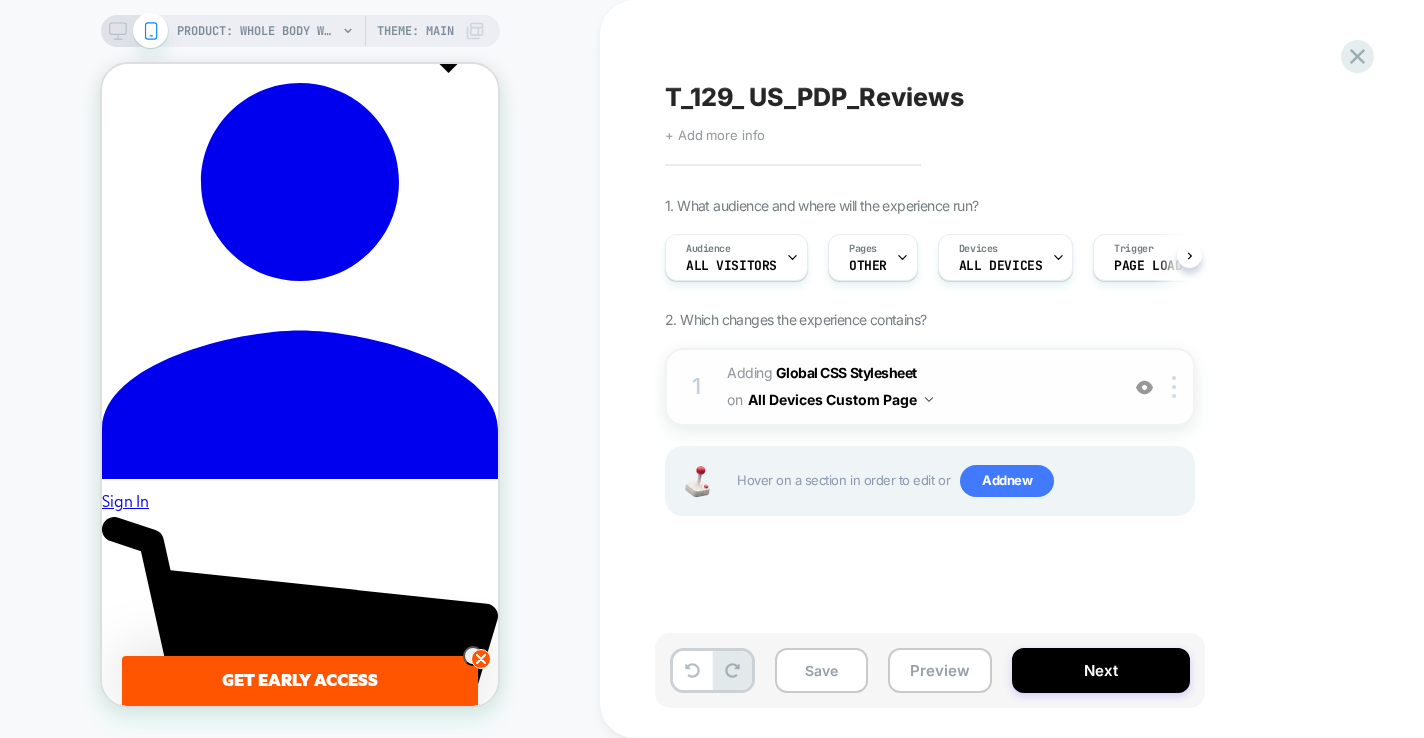 scroll, scrollTop: 0, scrollLeft: 1, axis: horizontal 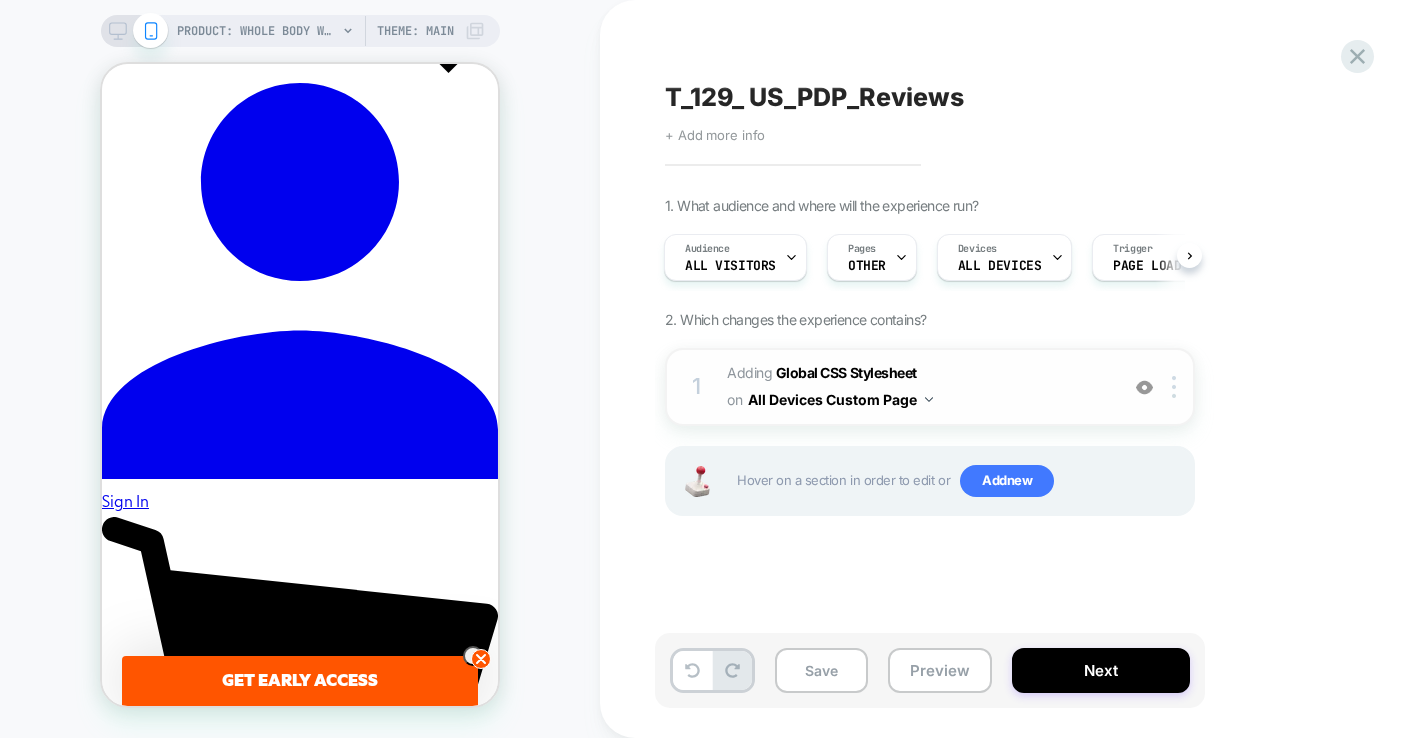 click on "All Devices Custom Page" at bounding box center (840, 399) 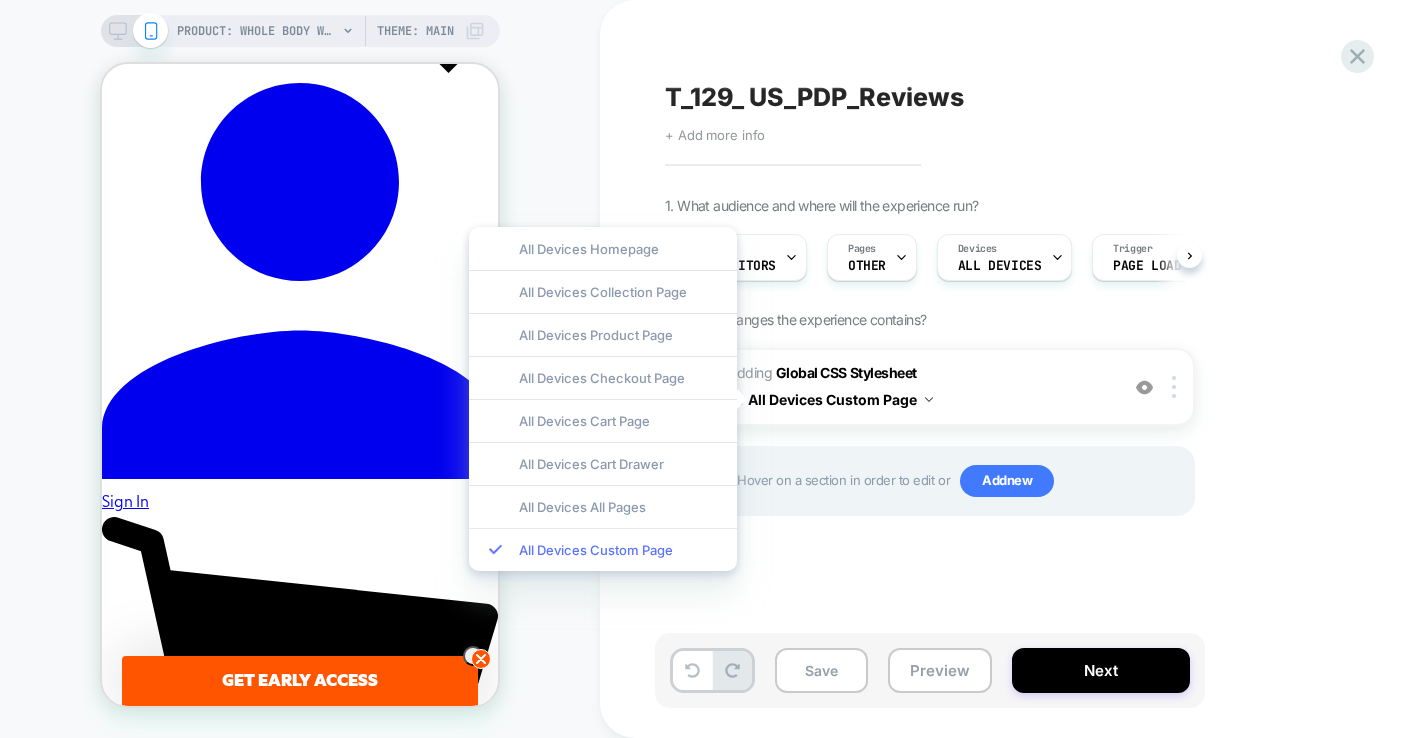 click on "All Devices       Custom Page" at bounding box center [603, 549] 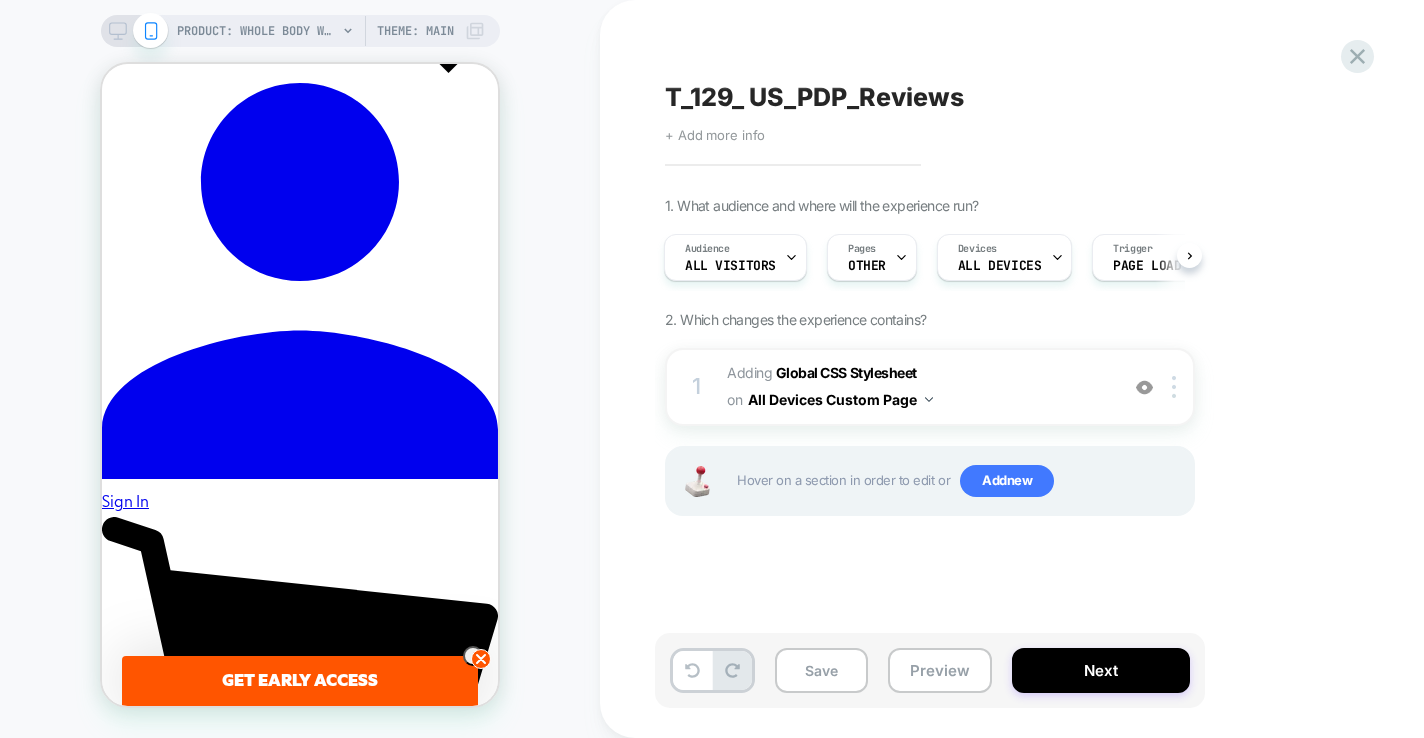 click on "1. What audience and where will the experience run? Audience All Visitors Pages OTHER Devices ALL DEVICES Trigger Page Load 2. Which changes the experience contains? 1 Adding   Global CSS Stylesheet   on All Devices Custom Page Add Before Add After Target   Mobile Delete Hover on a section in order to edit or  Add  new" at bounding box center [1030, 381] 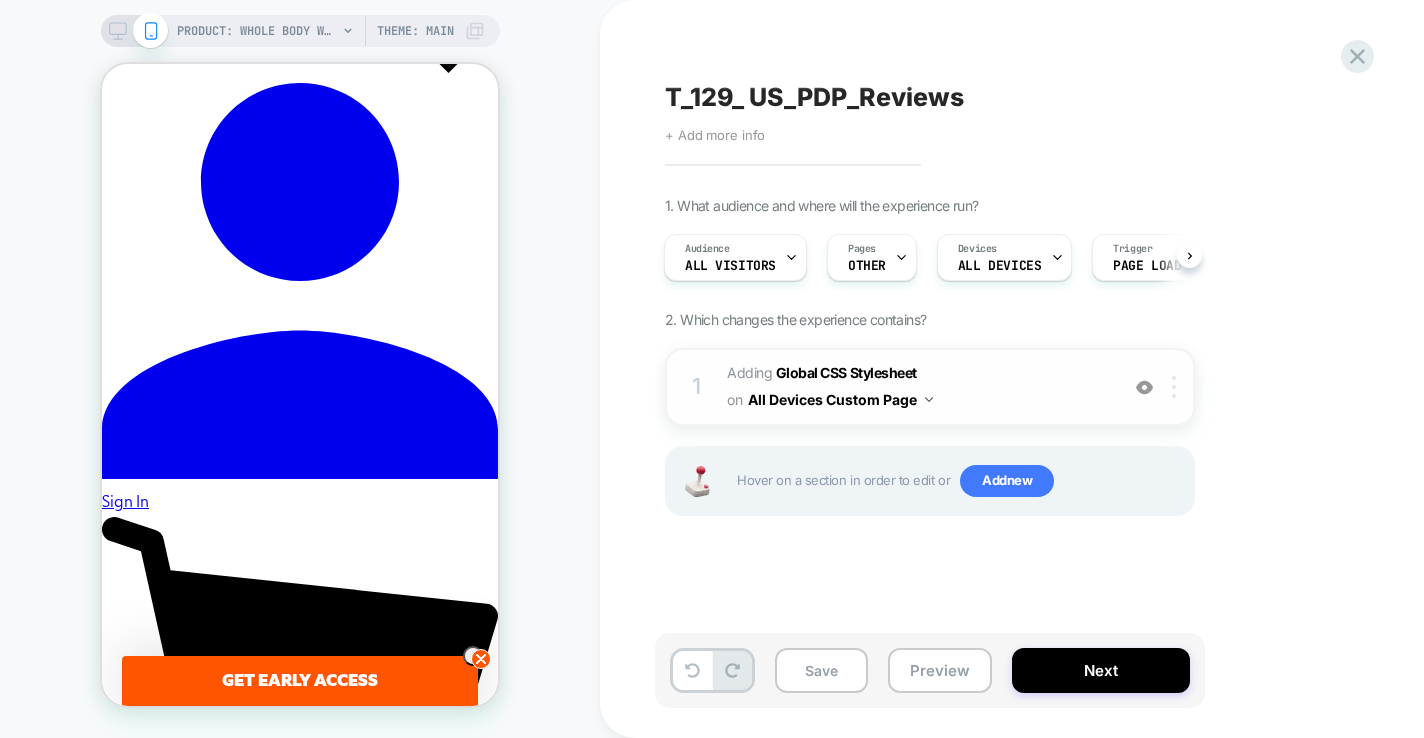 click at bounding box center (1174, 387) 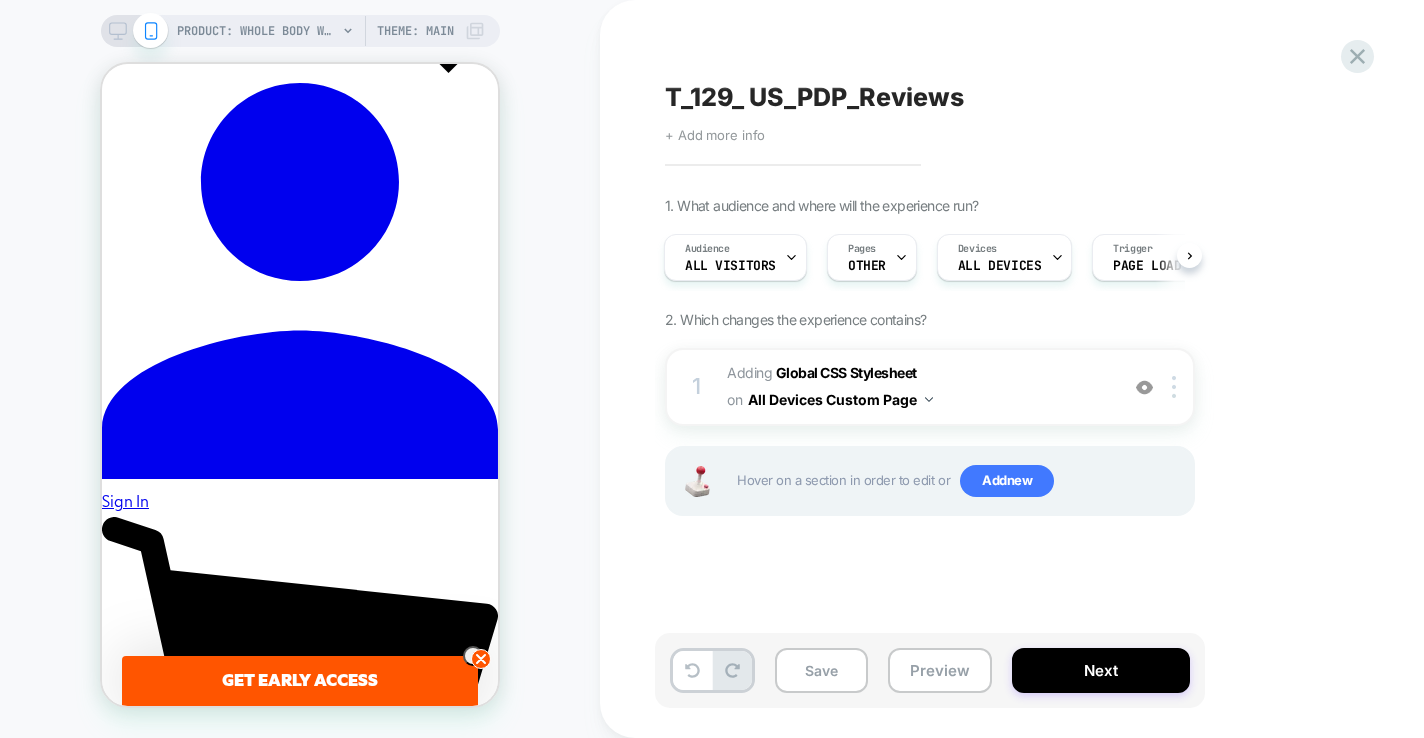 click on "1. What audience and where will the experience run? Audience All Visitors Pages OTHER Devices ALL DEVICES Trigger Page Load 2. Which changes the experience contains? 1 Adding   Global CSS Stylesheet   on All Devices Custom Page Add Before Add After Target   Mobile Delete Hover on a section in order to edit or  Add  new" at bounding box center (1030, 381) 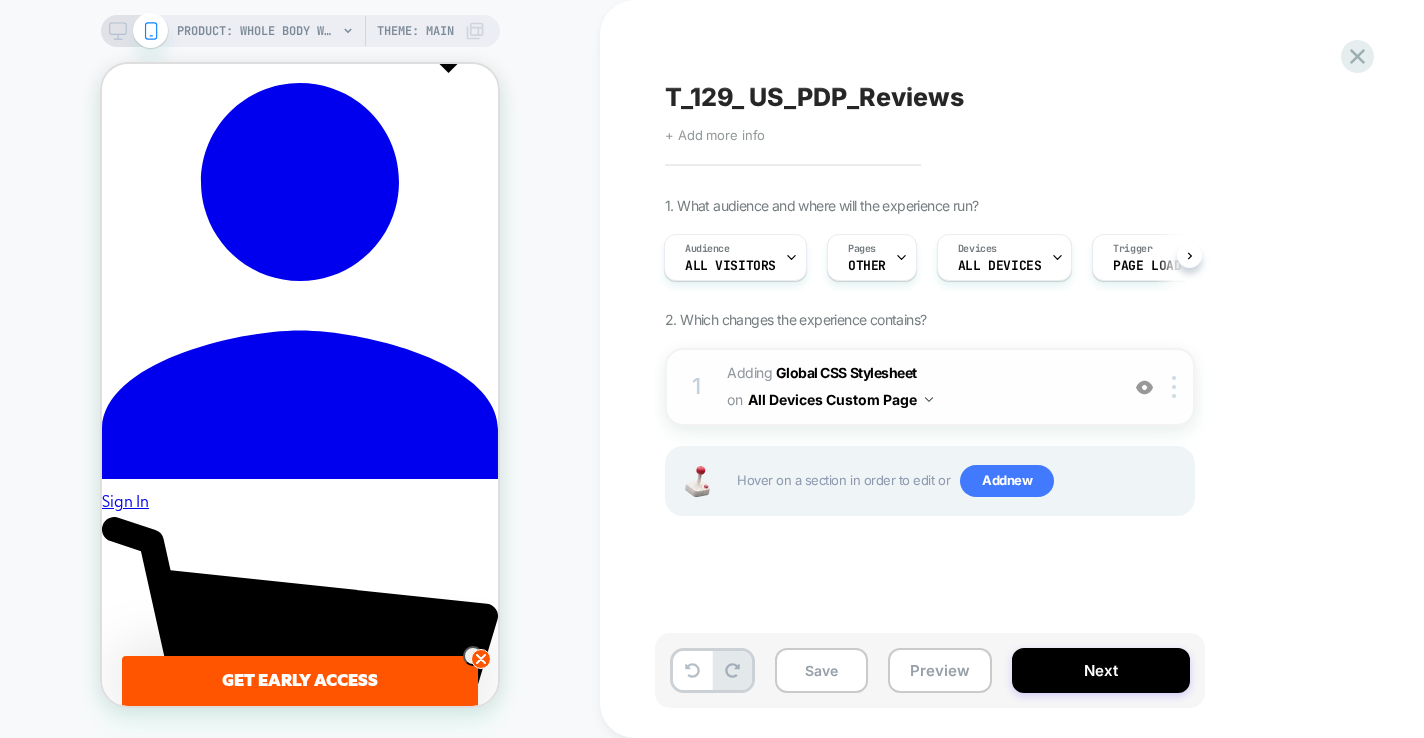click on "All Devices Custom Page" at bounding box center [840, 399] 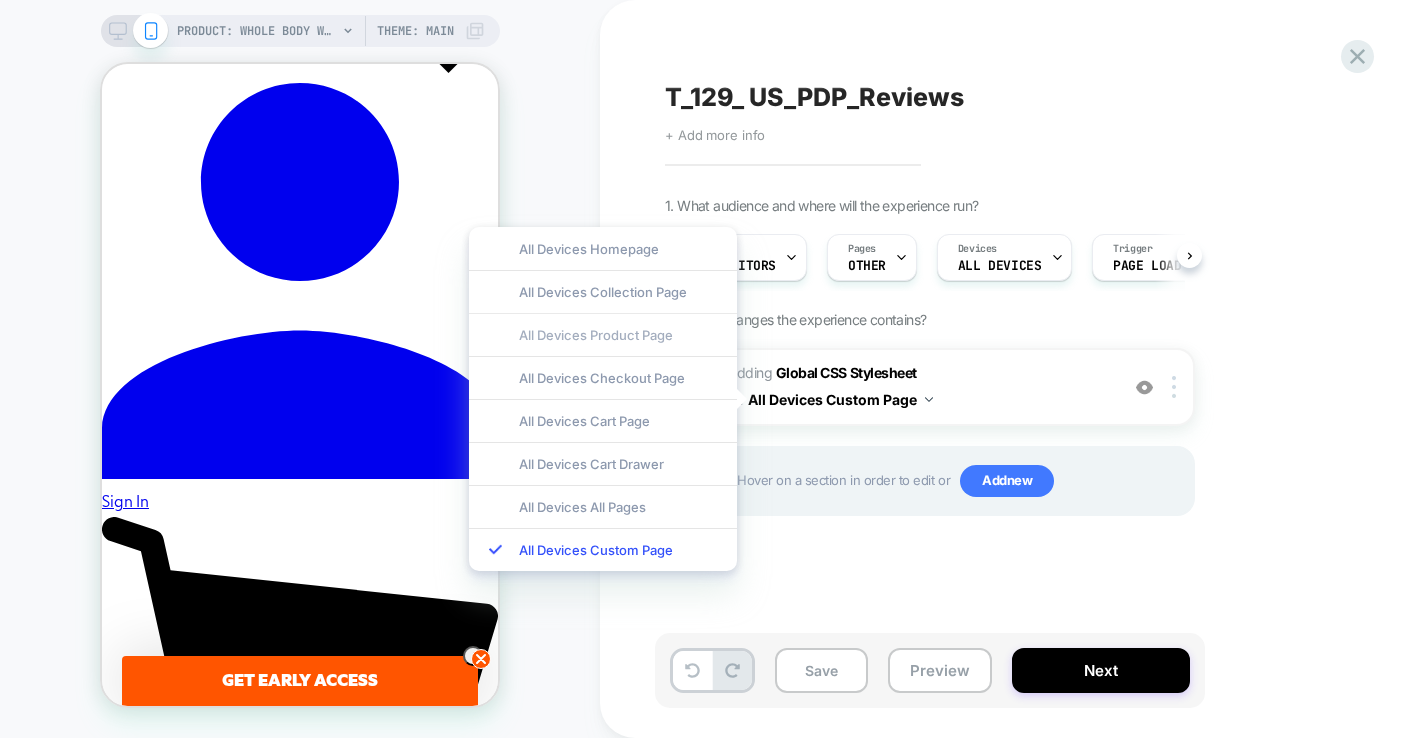 click on "All Devices       Product Page" at bounding box center (603, 334) 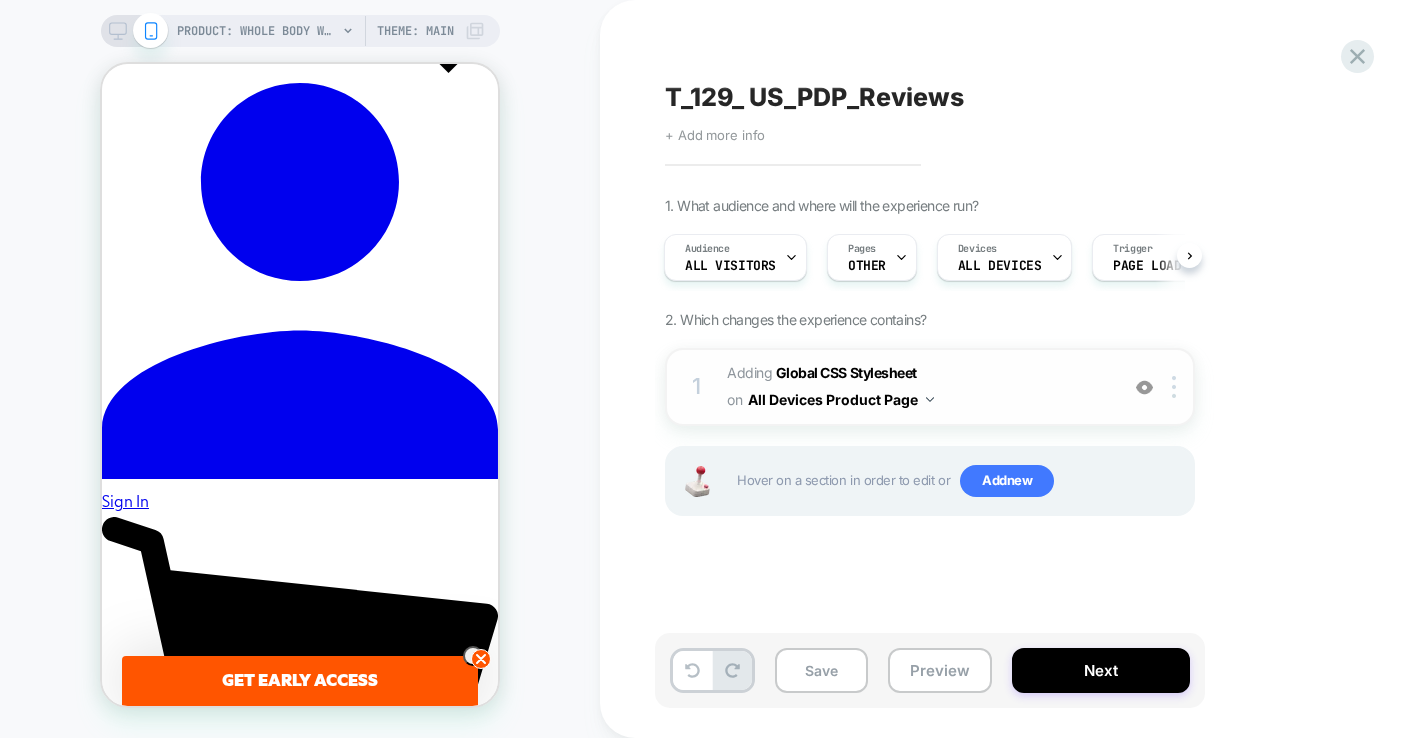 click on "All Devices Product Page" at bounding box center [841, 399] 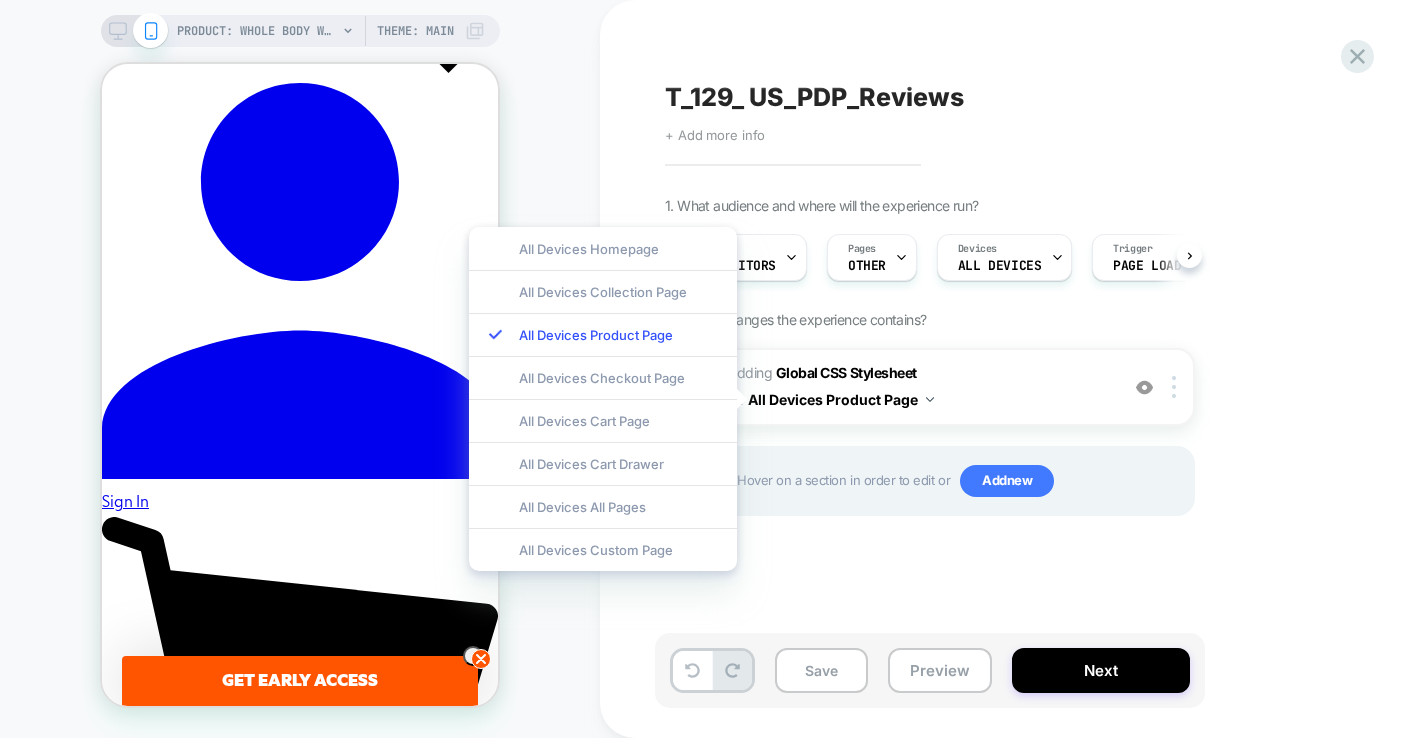 click on "T_129_ US_PDP_Reviews Click to edit experience details + Add more info 1. What audience and where will the experience run? Audience All Visitors Pages OTHER Devices ALL DEVICES Trigger Page Load 2. Which changes the experience contains? 1 Adding   Global CSS Stylesheet   on All Devices Product Page Add Before Add After Target   Mobile Delete Hover on a section in order to edit or  Add  new Save Preview Next" at bounding box center (1040, 369) 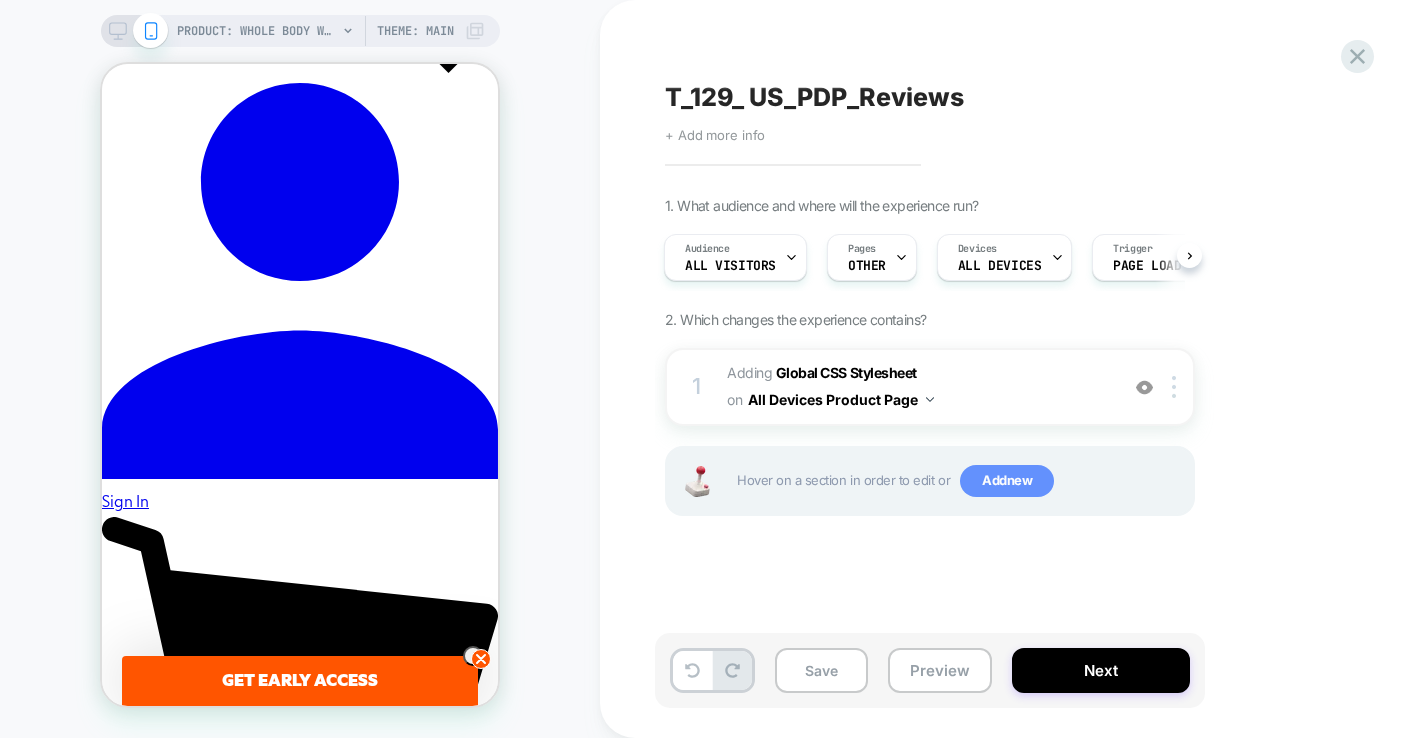 click on "Add  new" at bounding box center [1007, 481] 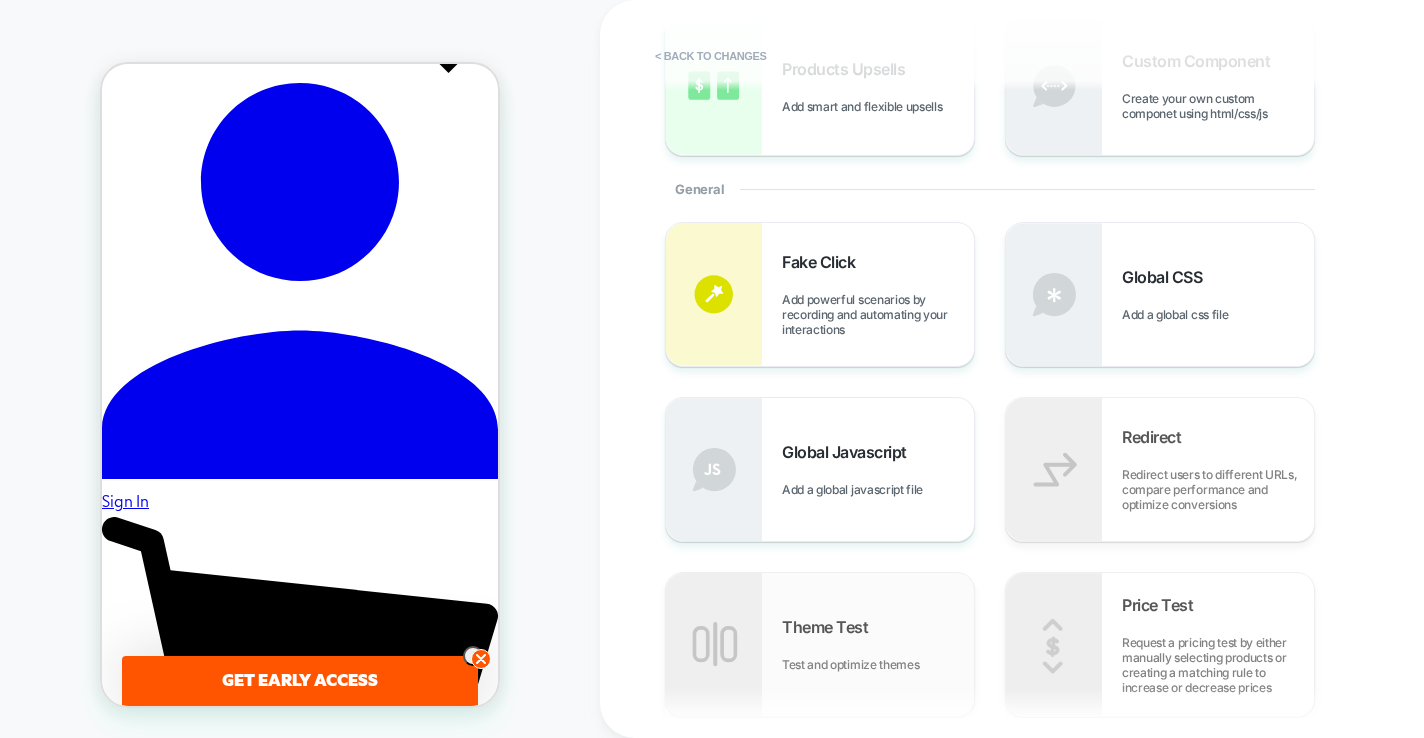 scroll, scrollTop: 286, scrollLeft: 0, axis: vertical 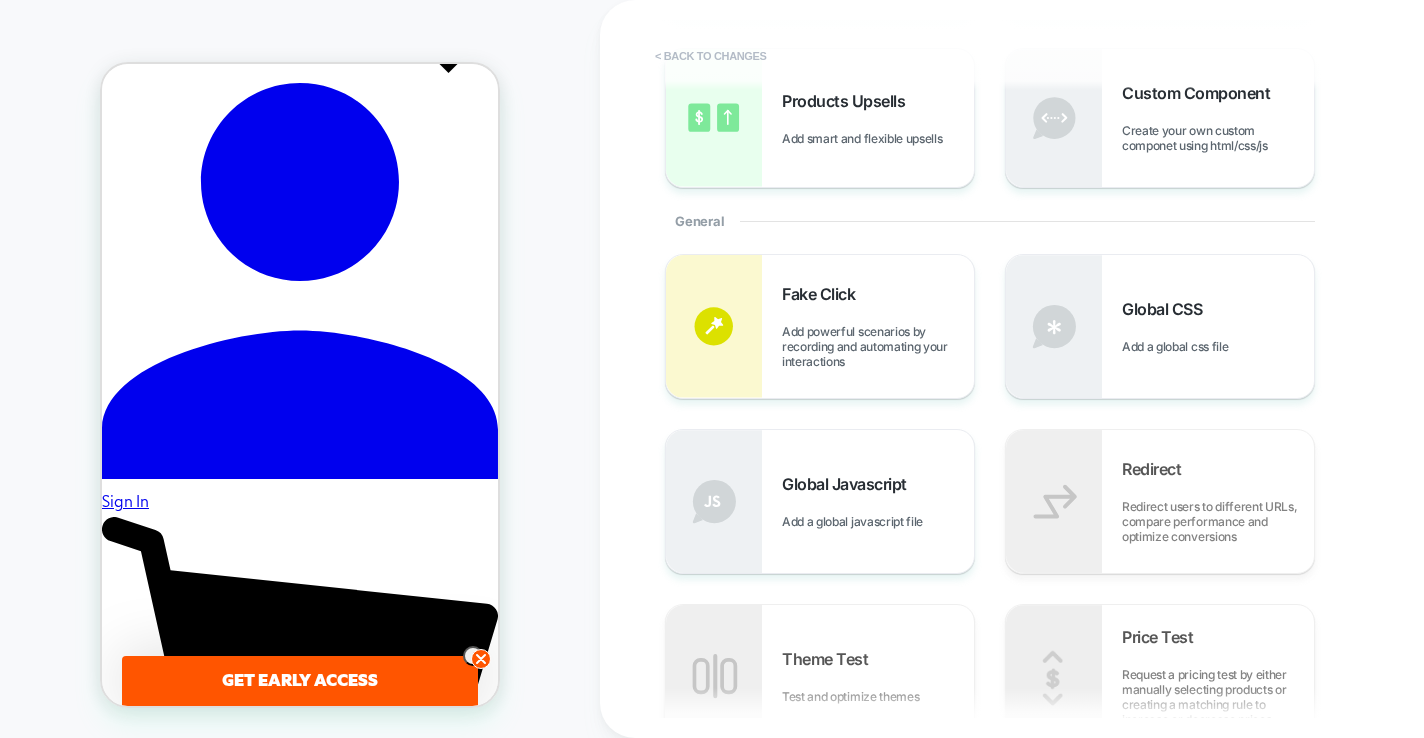 click on "< Back to changes" at bounding box center [711, 56] 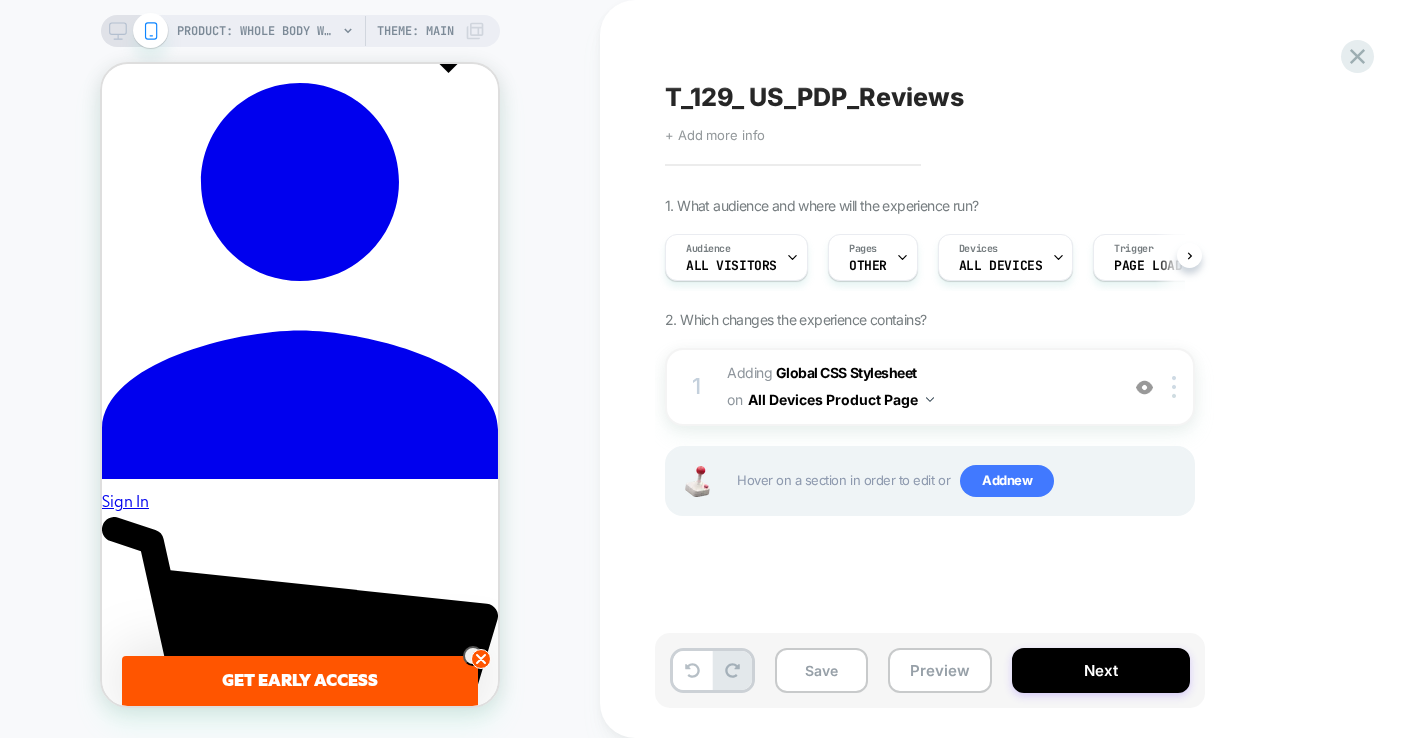scroll, scrollTop: 0, scrollLeft: 1, axis: horizontal 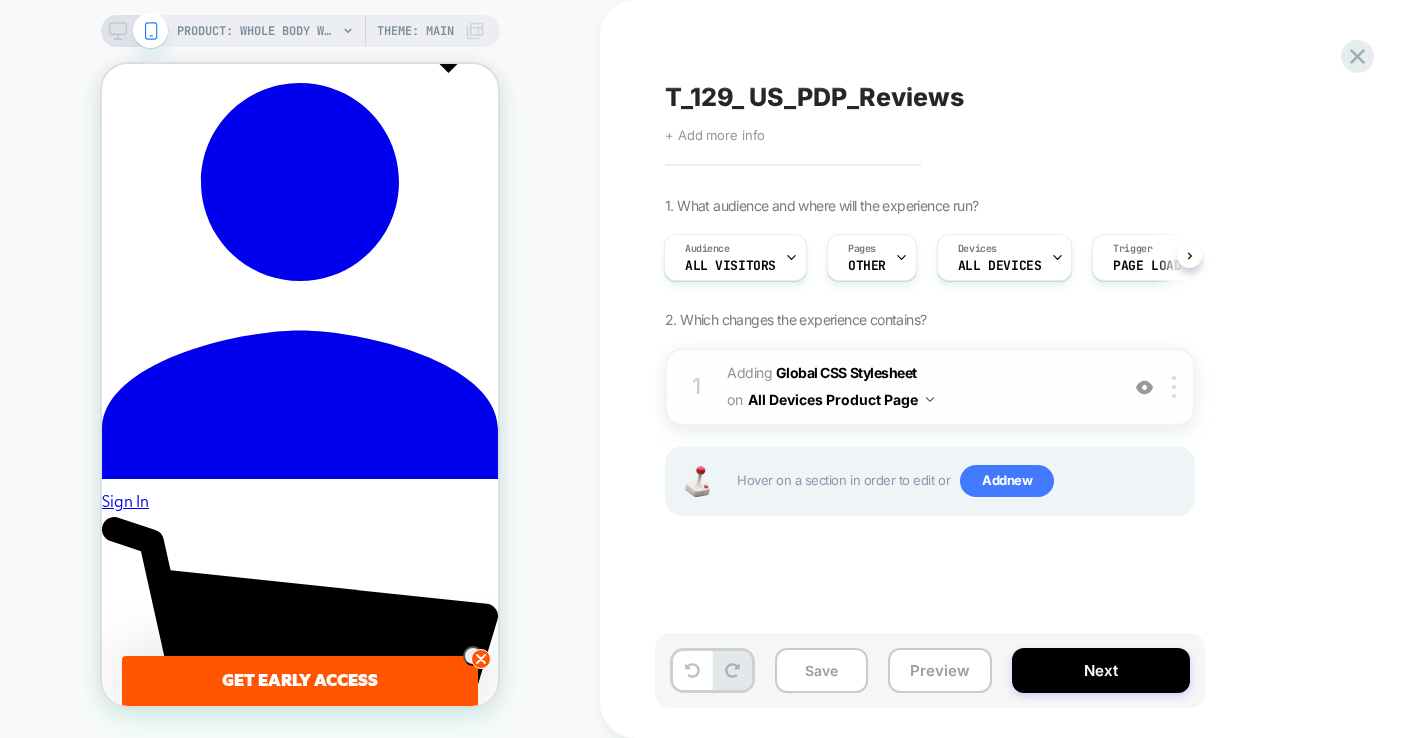 click on "All Devices Product Page" at bounding box center [841, 399] 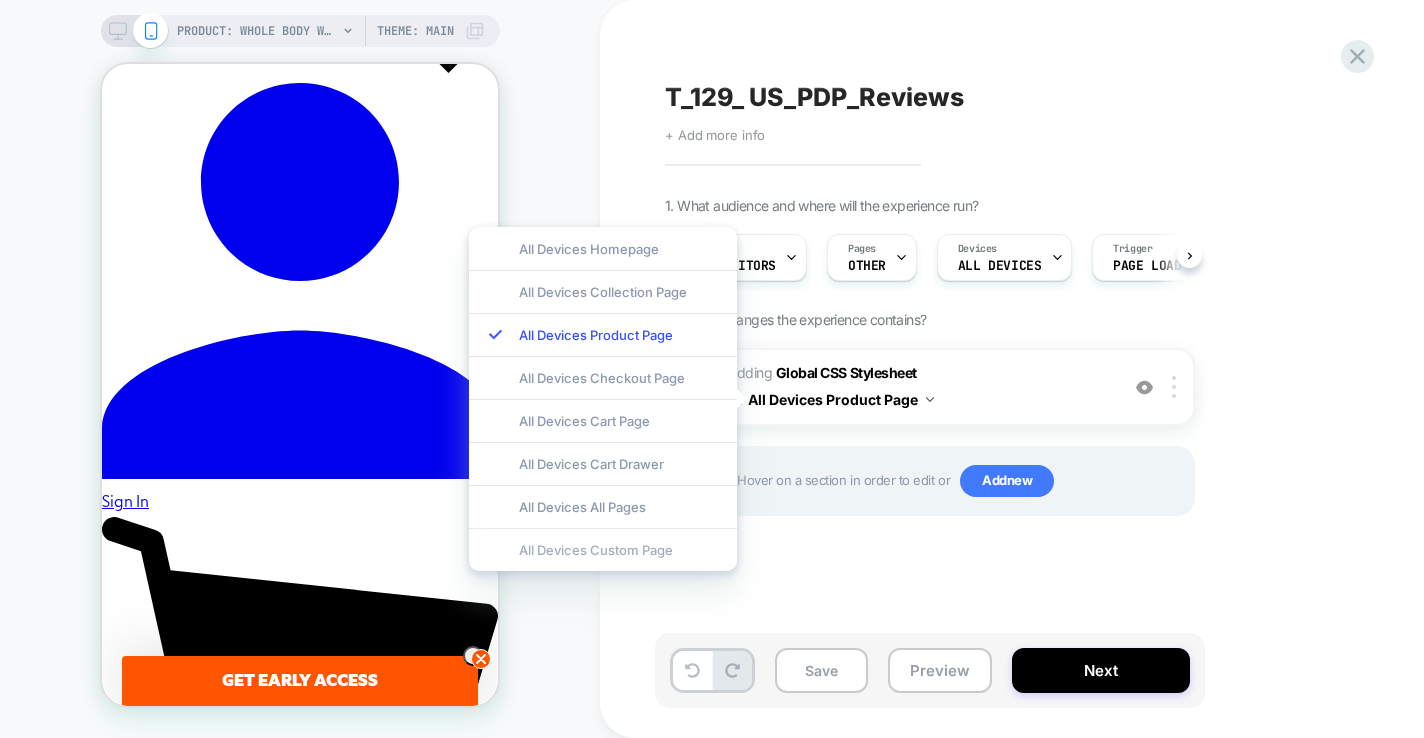 click on "All Devices       Custom Page" at bounding box center [603, 549] 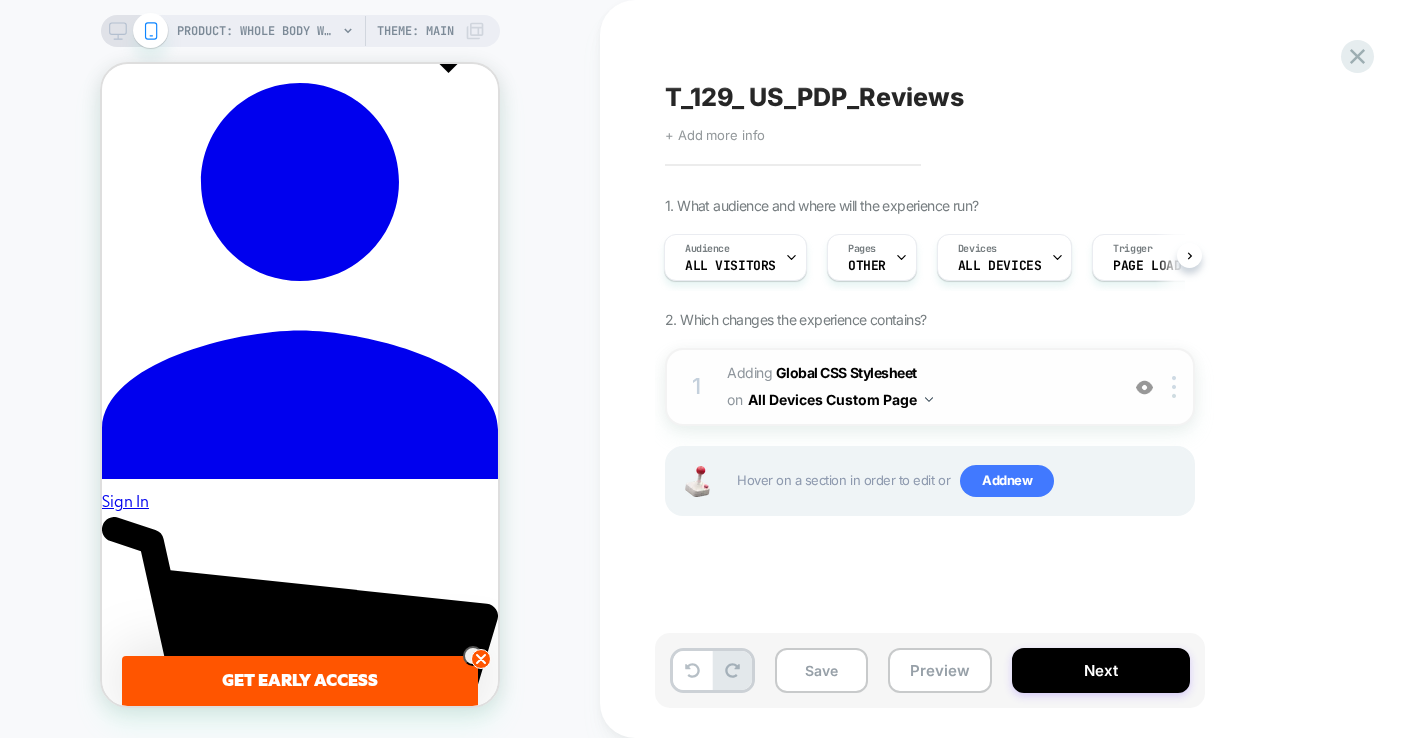 click on "All Devices Custom Page" at bounding box center [840, 399] 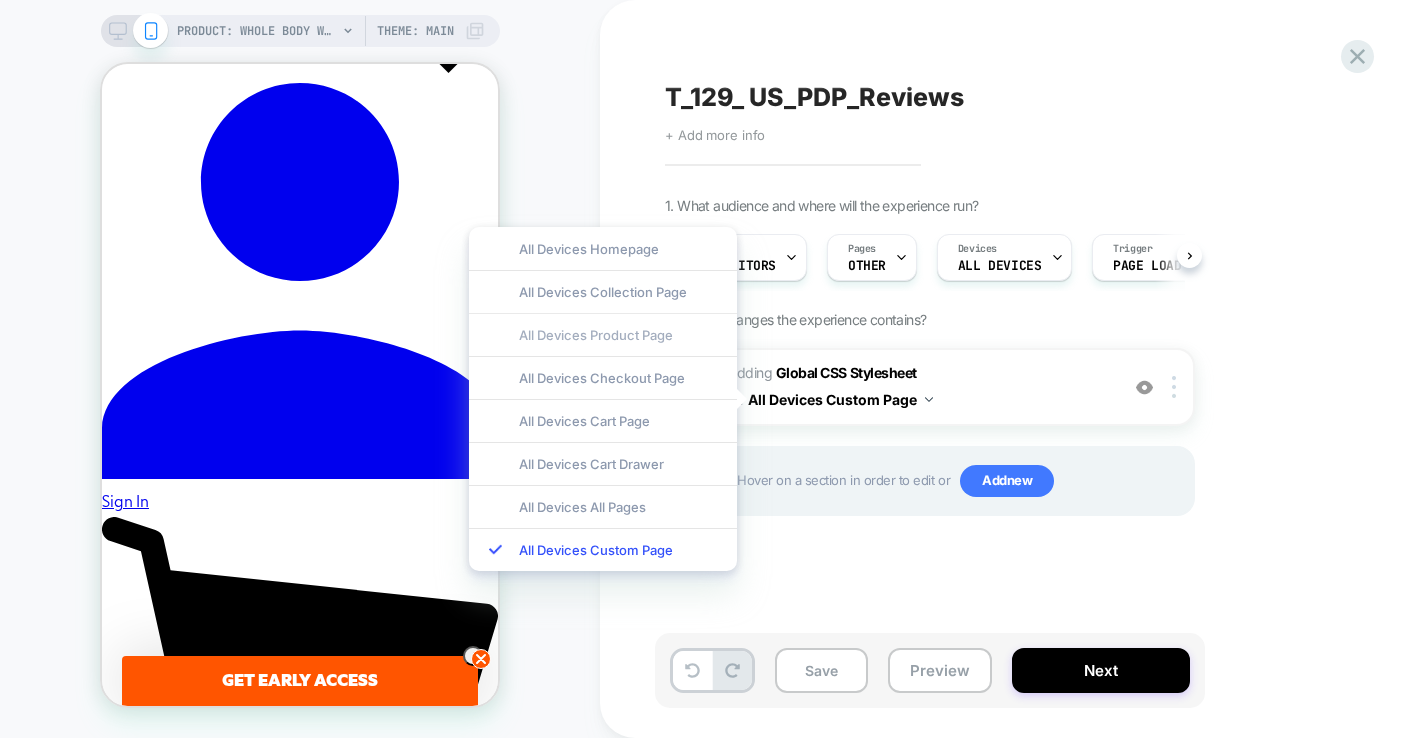 click on "All Devices       Product Page" at bounding box center [603, 334] 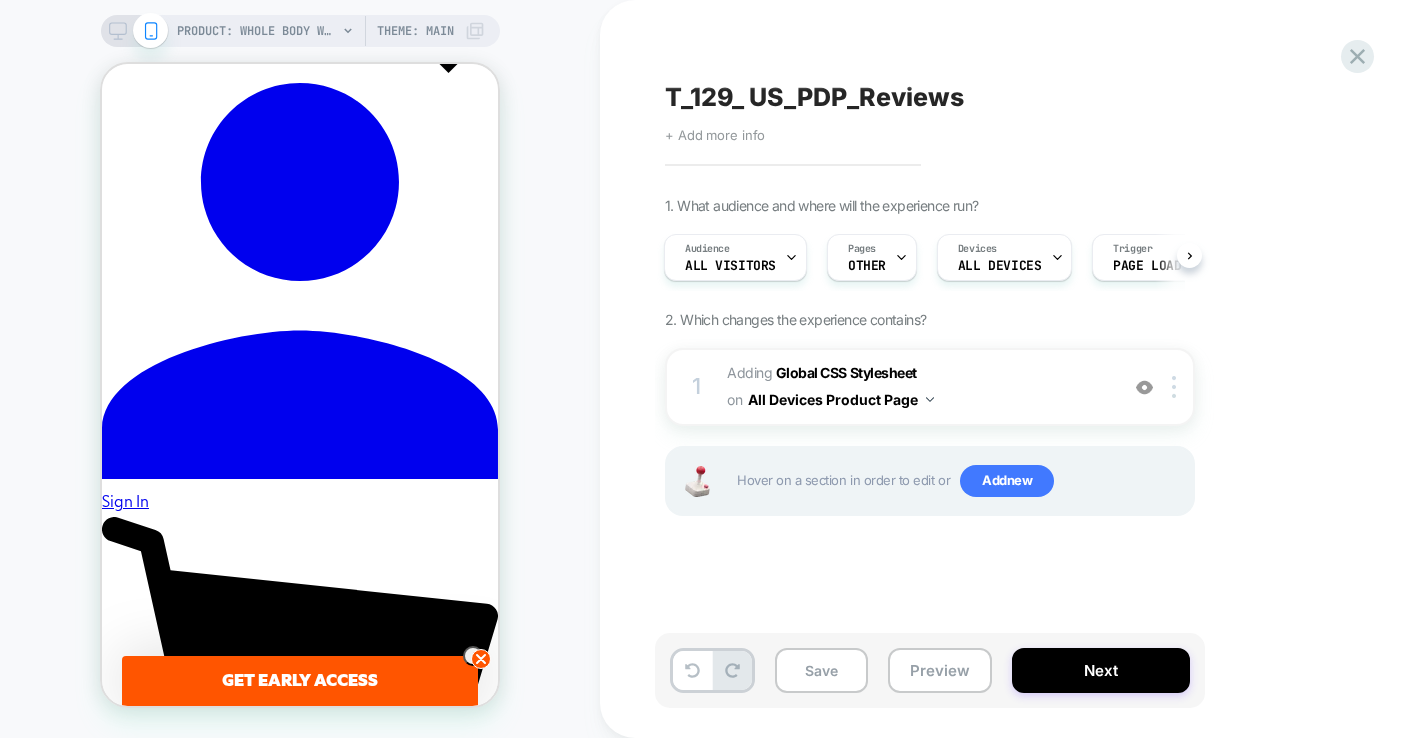 click on "1. What audience and where will the experience run? Audience All Visitors Pages OTHER Devices ALL DEVICES Trigger Page Load 2. Which changes the experience contains? 1 Adding   Global CSS Stylesheet   on All Devices Product Page Add Before Add After Target   Mobile Delete Hover on a section in order to edit or  Add  new" at bounding box center [1030, 381] 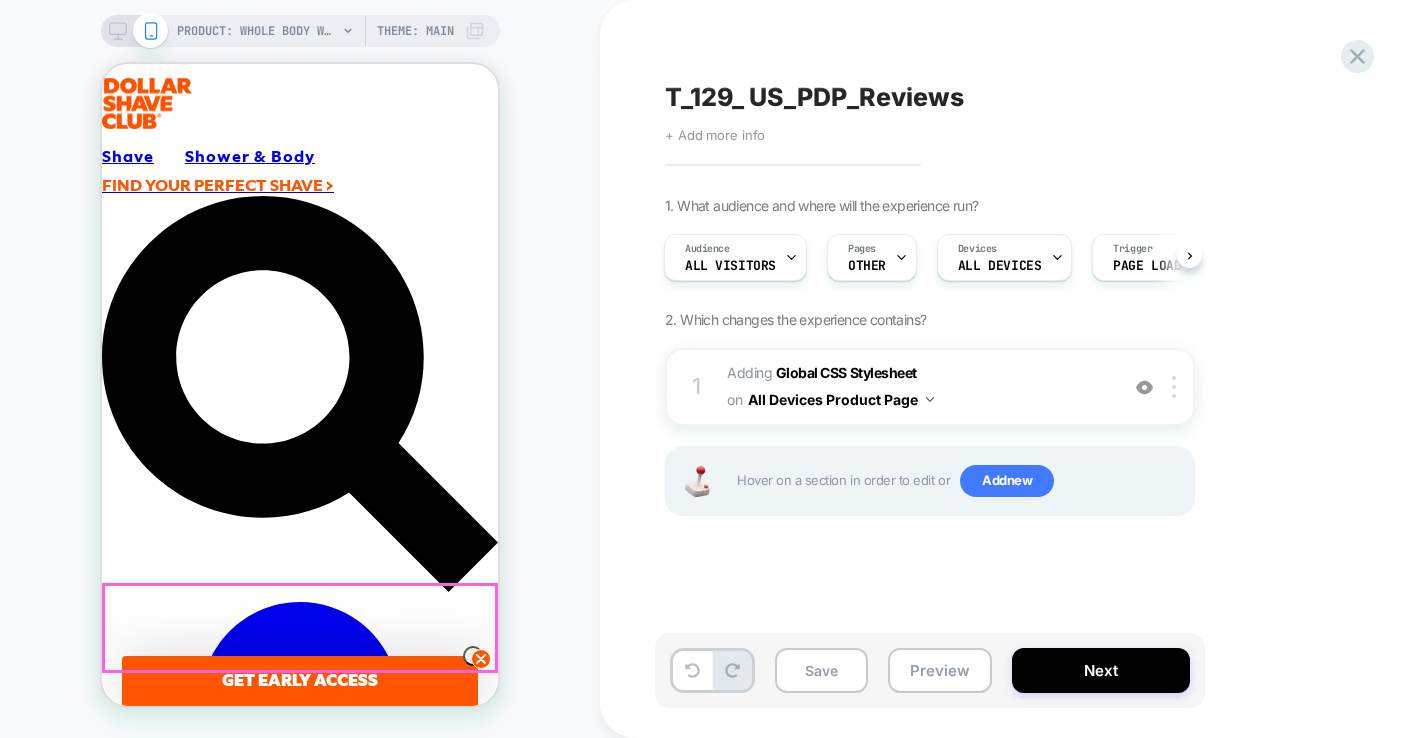 scroll, scrollTop: 0, scrollLeft: 0, axis: both 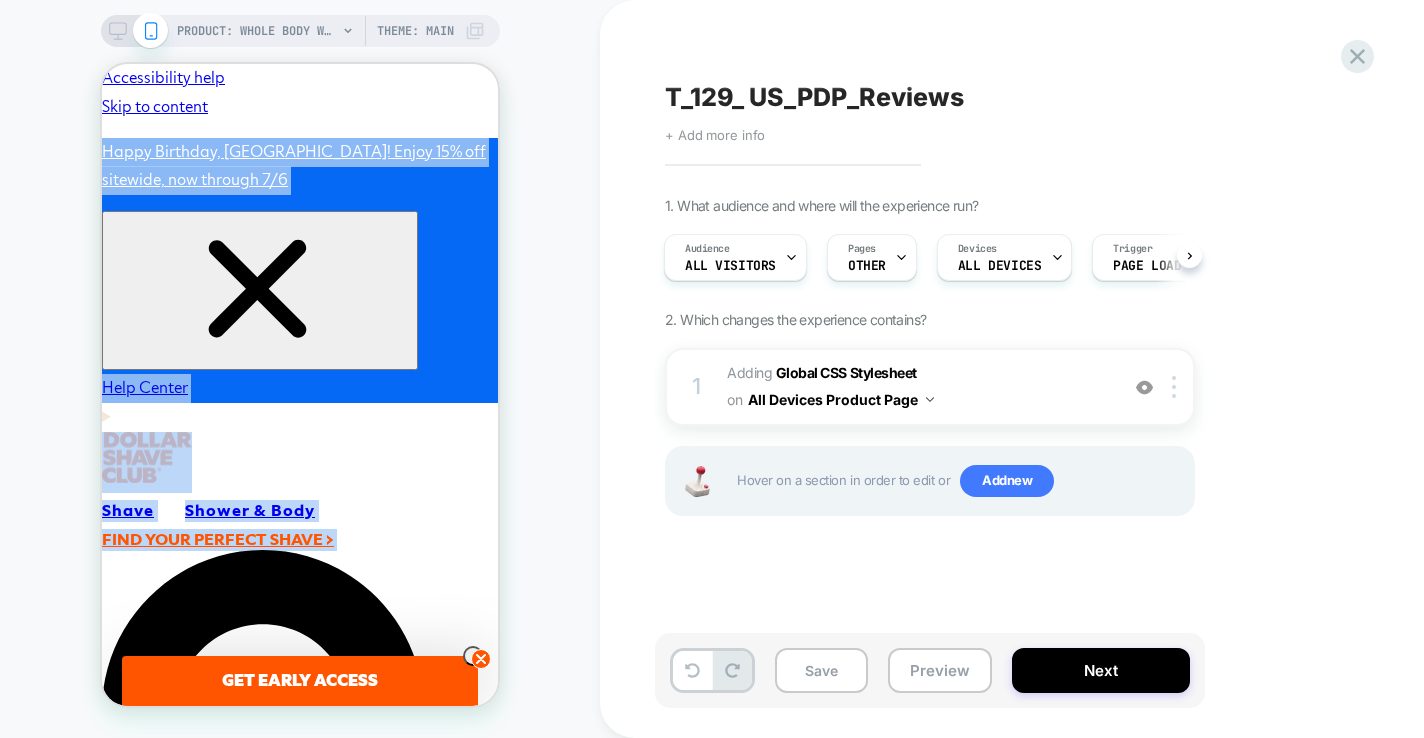 drag, startPoint x: 291, startPoint y: 86, endPoint x: 759, endPoint y: 17, distance: 473.0592 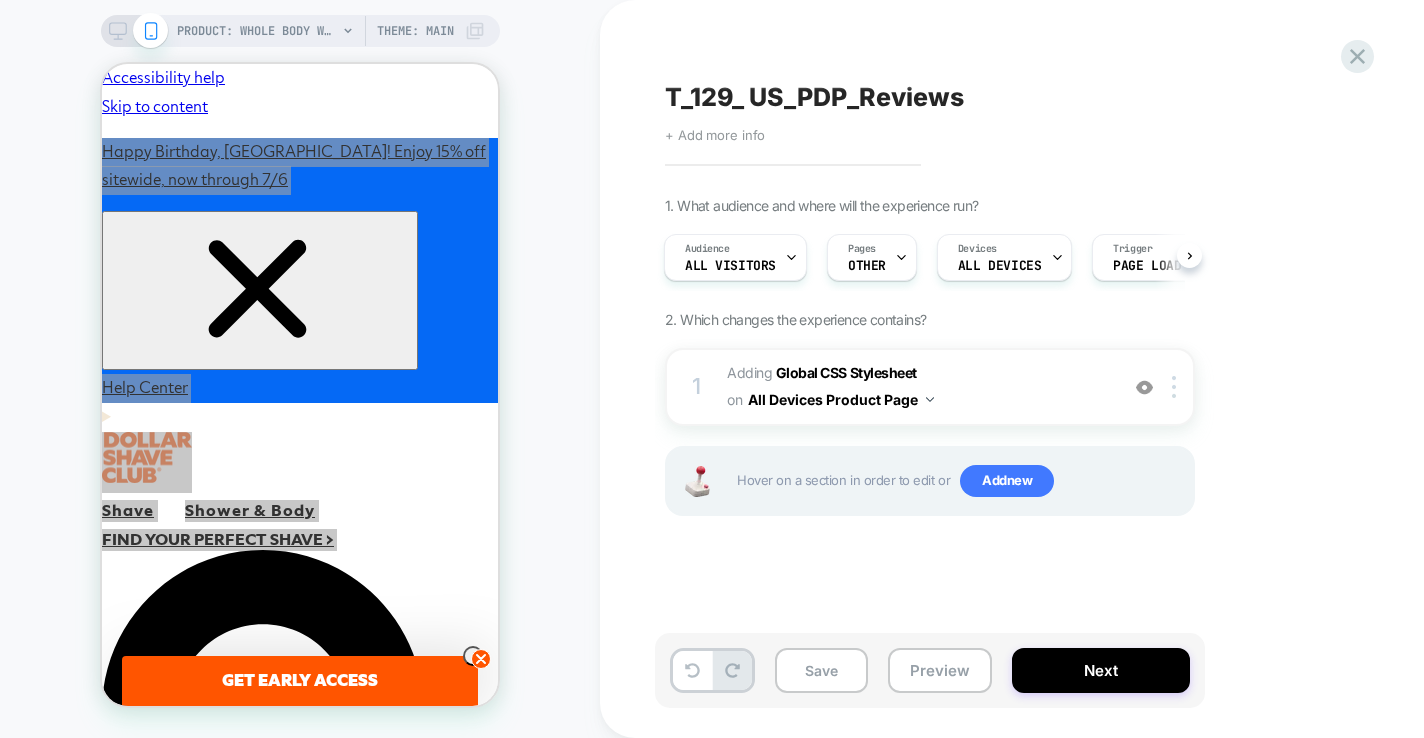 click on "PRODUCT: Whole Body Wash PRODUCT: Whole Body Wash Theme: MAIN" at bounding box center [300, 369] 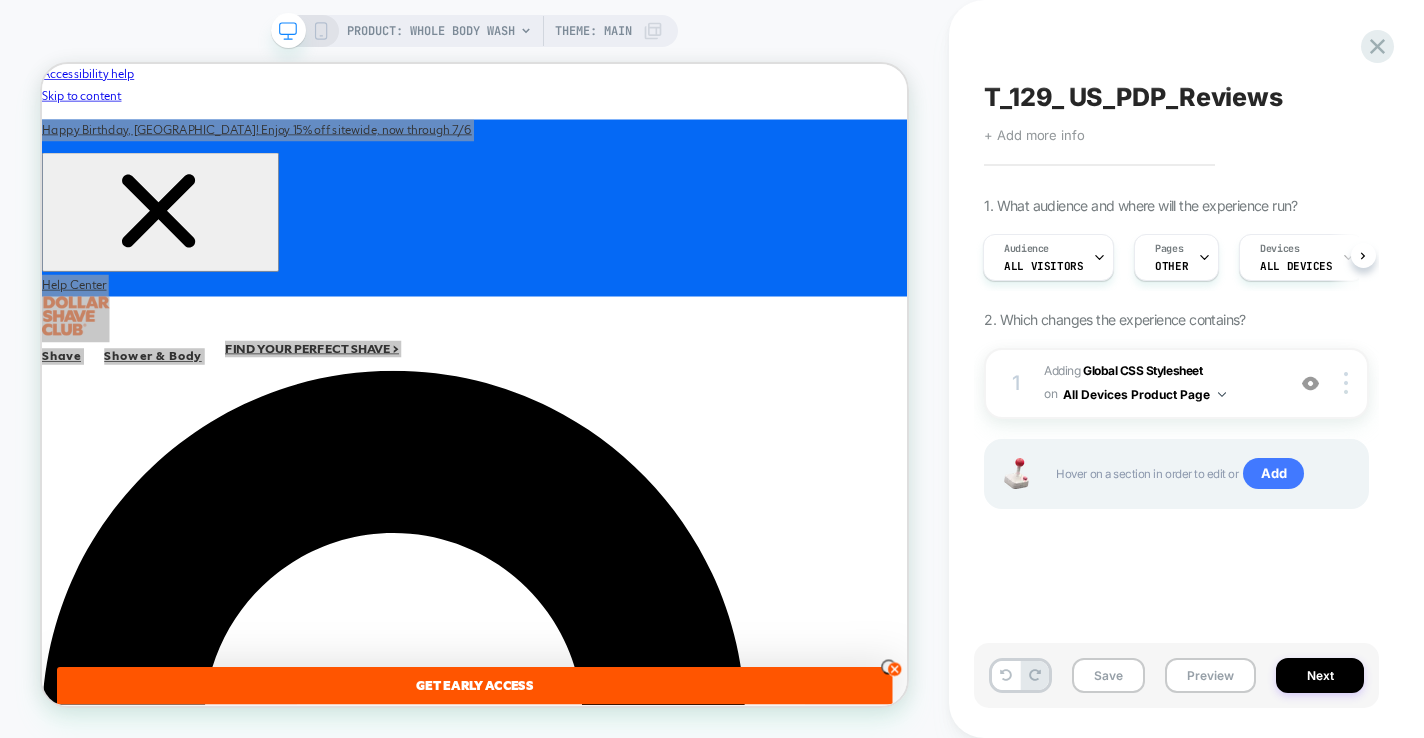 scroll, scrollTop: 0, scrollLeft: 0, axis: both 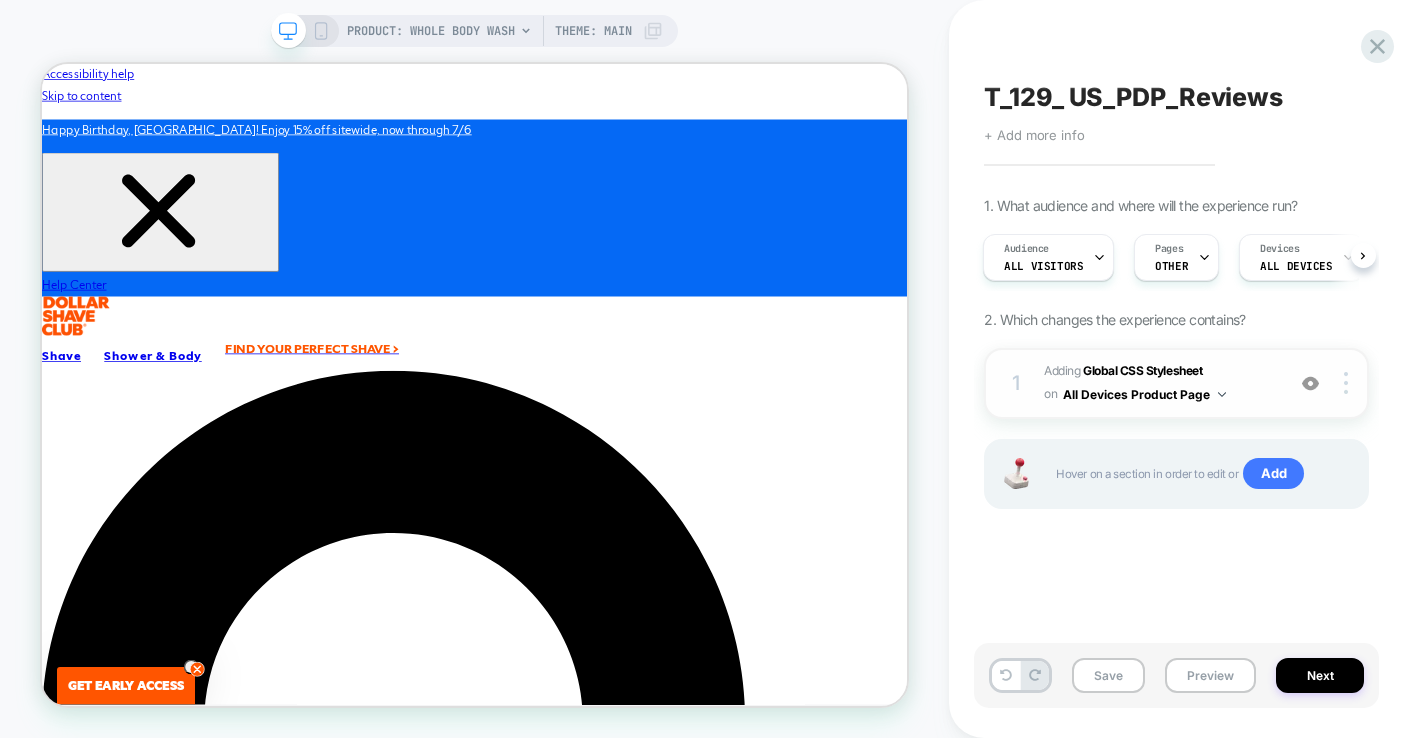 click on "All Devices Product Page" at bounding box center (1144, 394) 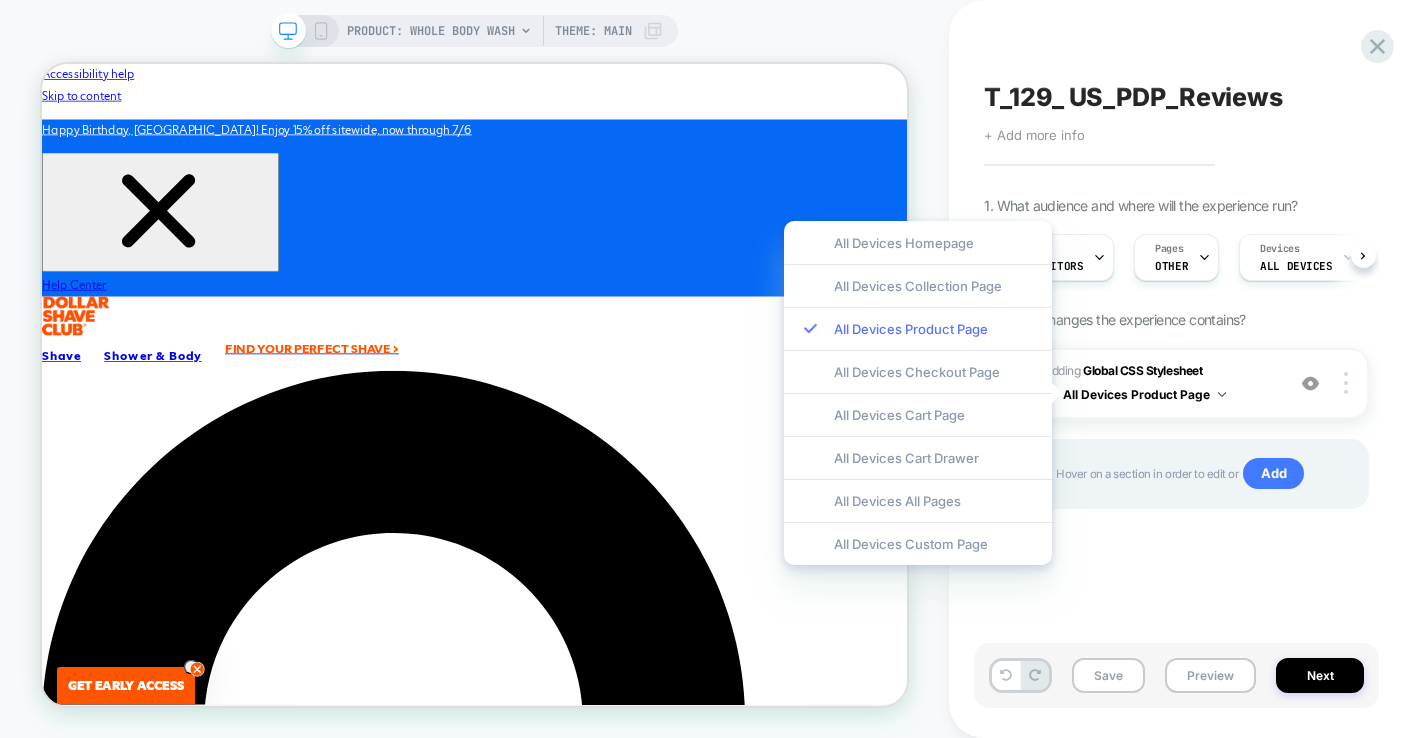 click on "All Devices       Product Page" at bounding box center (918, 328) 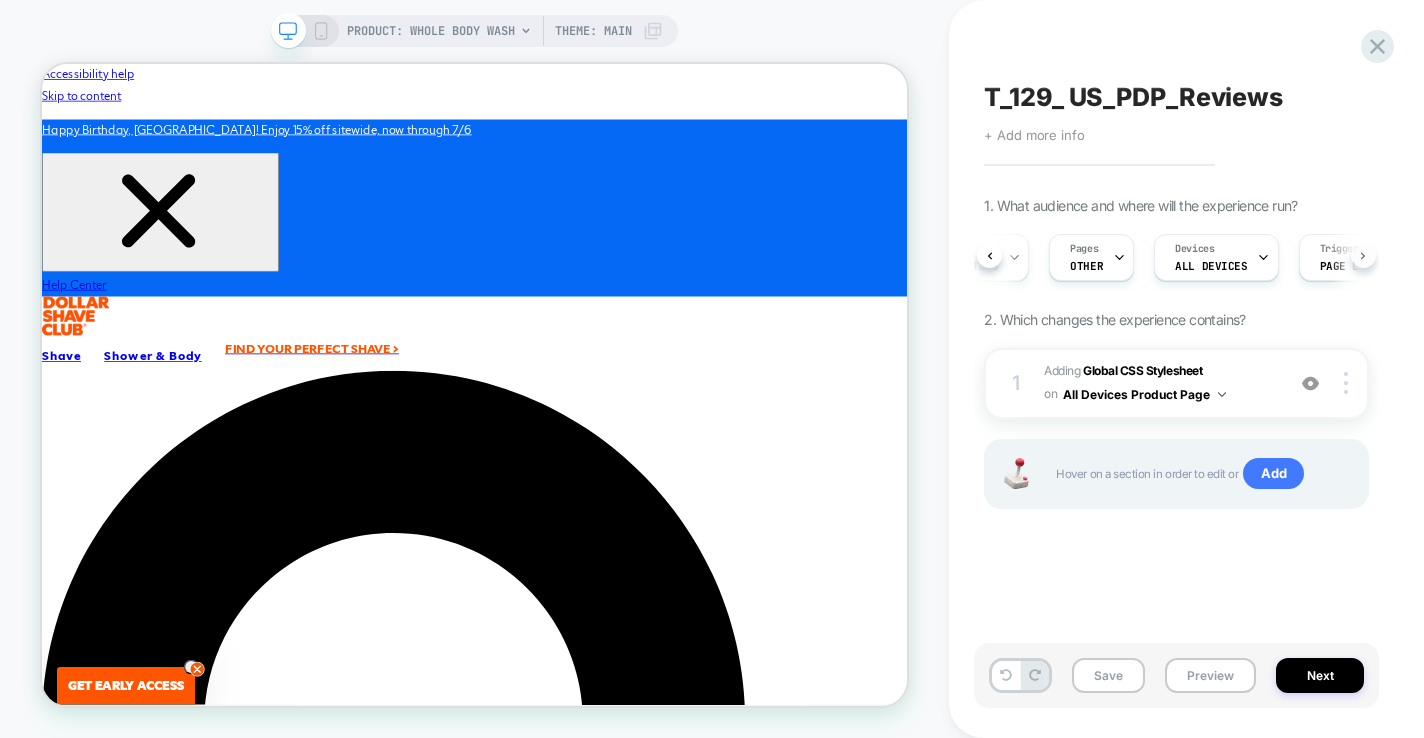 click at bounding box center [1363, 255] 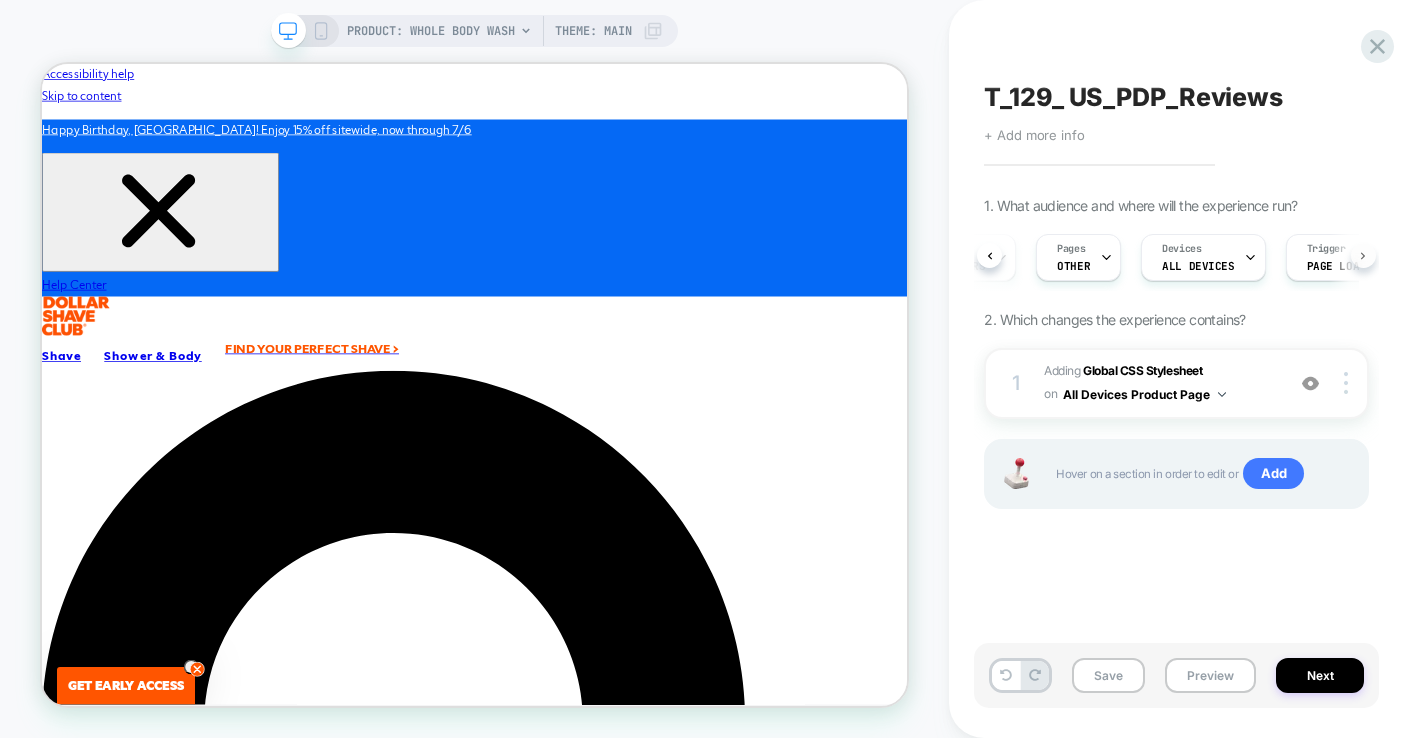 scroll, scrollTop: 0, scrollLeft: 179, axis: horizontal 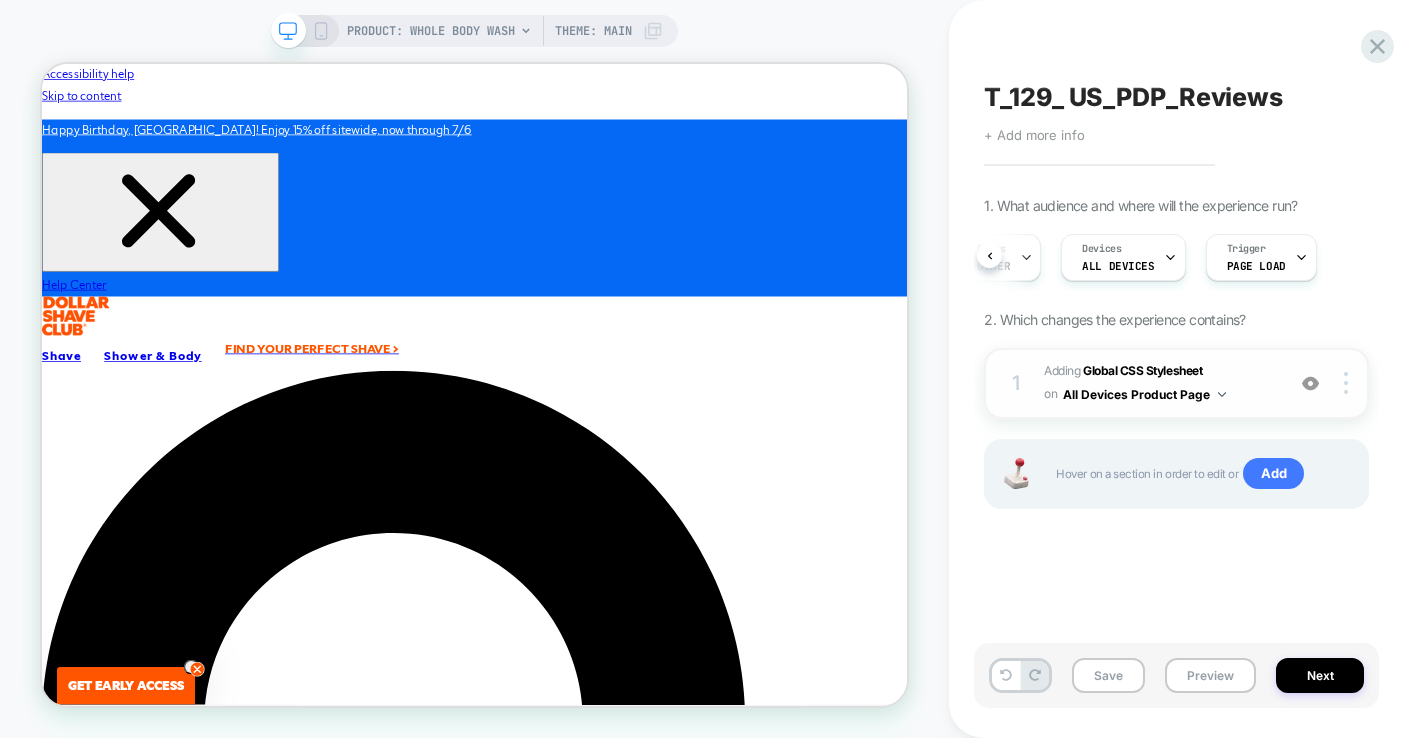 click on "All Devices Product Page" at bounding box center [1144, 394] 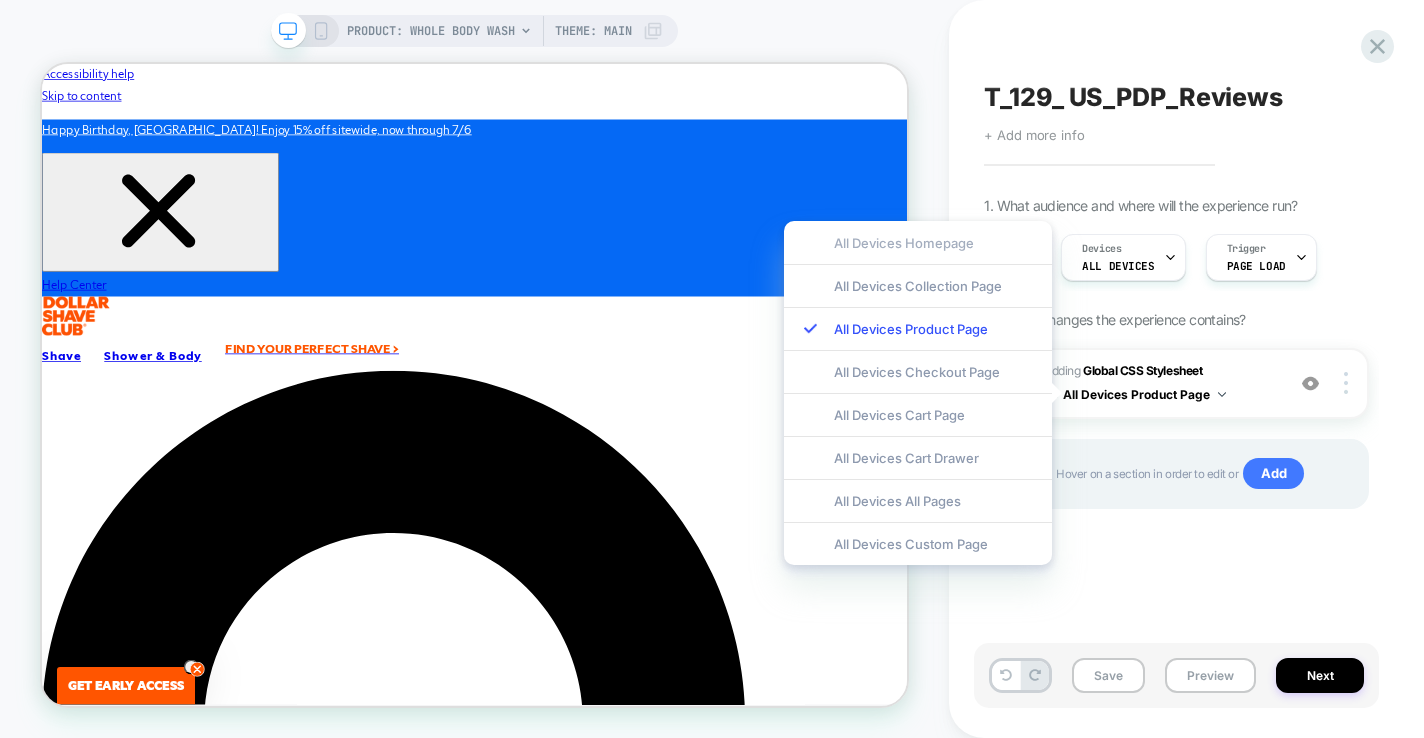 click on "All Devices       Homepage" at bounding box center (918, 242) 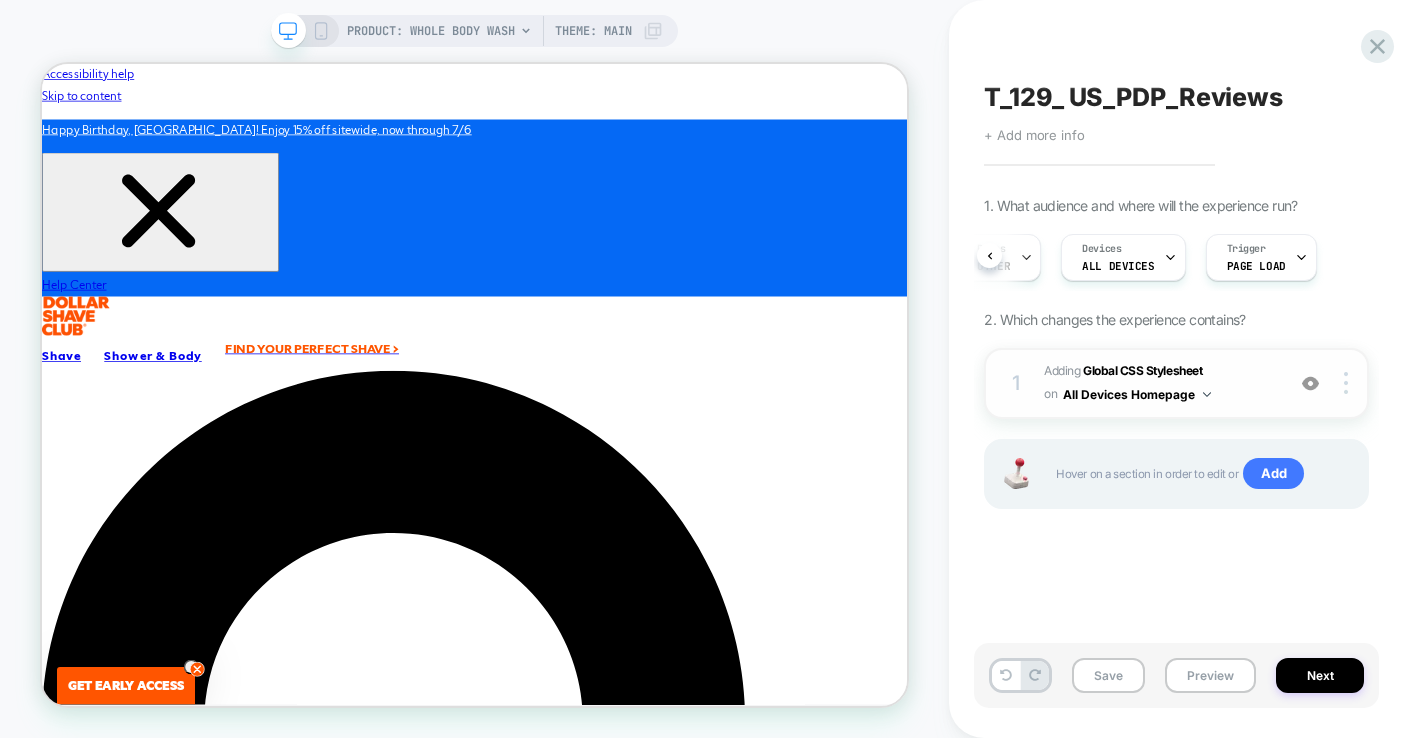 click on "All Devices Homepage" at bounding box center (1137, 394) 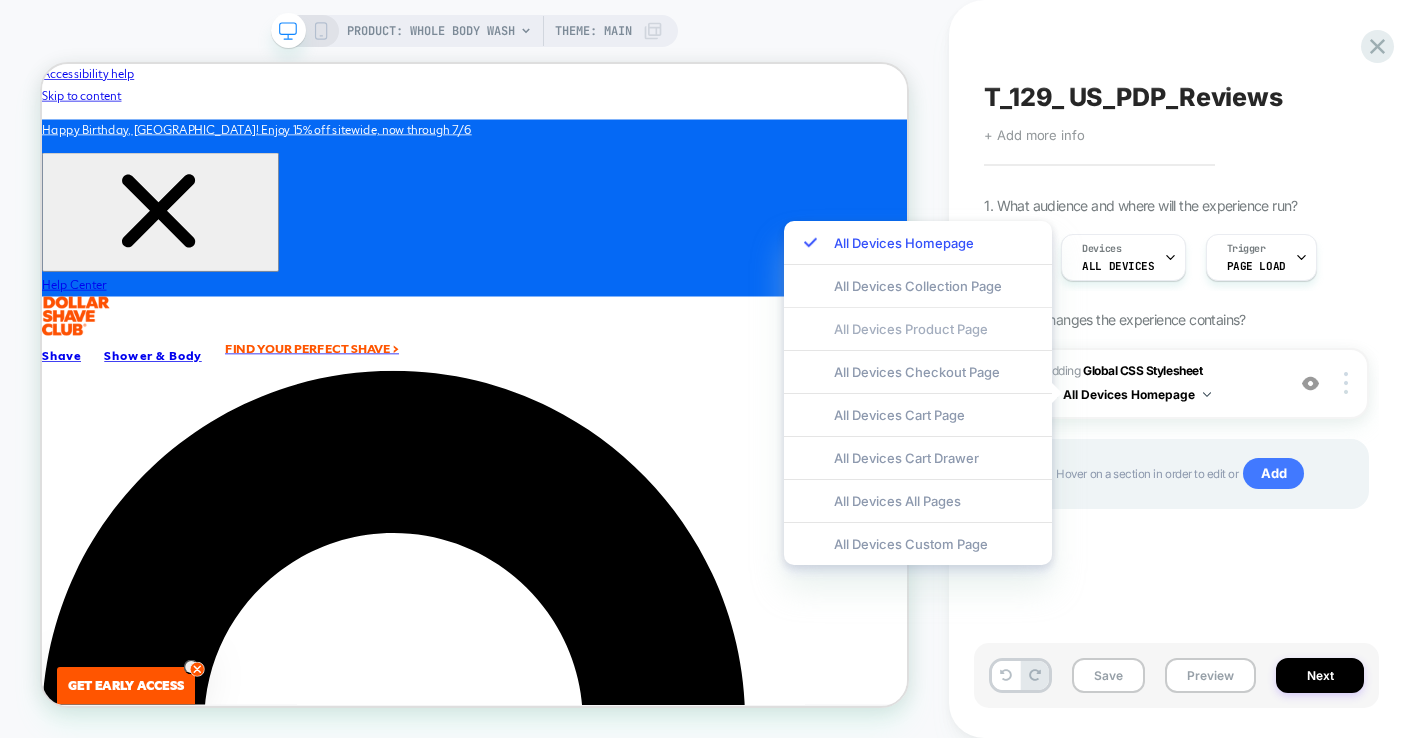 click on "All Devices       Product Page" at bounding box center [918, 328] 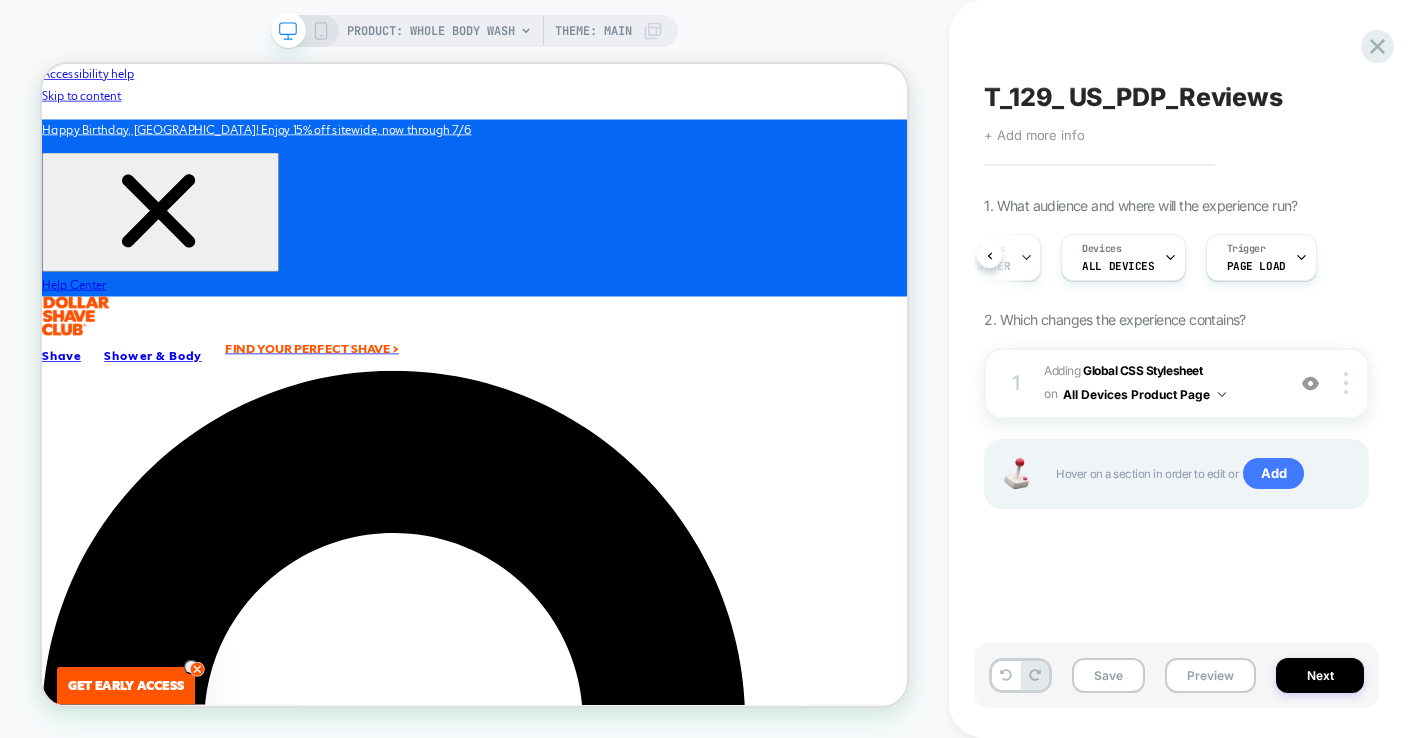 click on "T_129_ US_PDP_Reviews Click to edit experience details + Add more info 1. What audience and where will the experience run? Audience All Visitors Pages OTHER Devices ALL DEVICES Trigger Page Load 2. Which changes the experience contains? 1 Adding   Global CSS Stylesheet   on All Devices Product Page Add Before Add After Target   Desktop Delete Hover on a section in order to edit or  Add" at bounding box center (1176, 369) 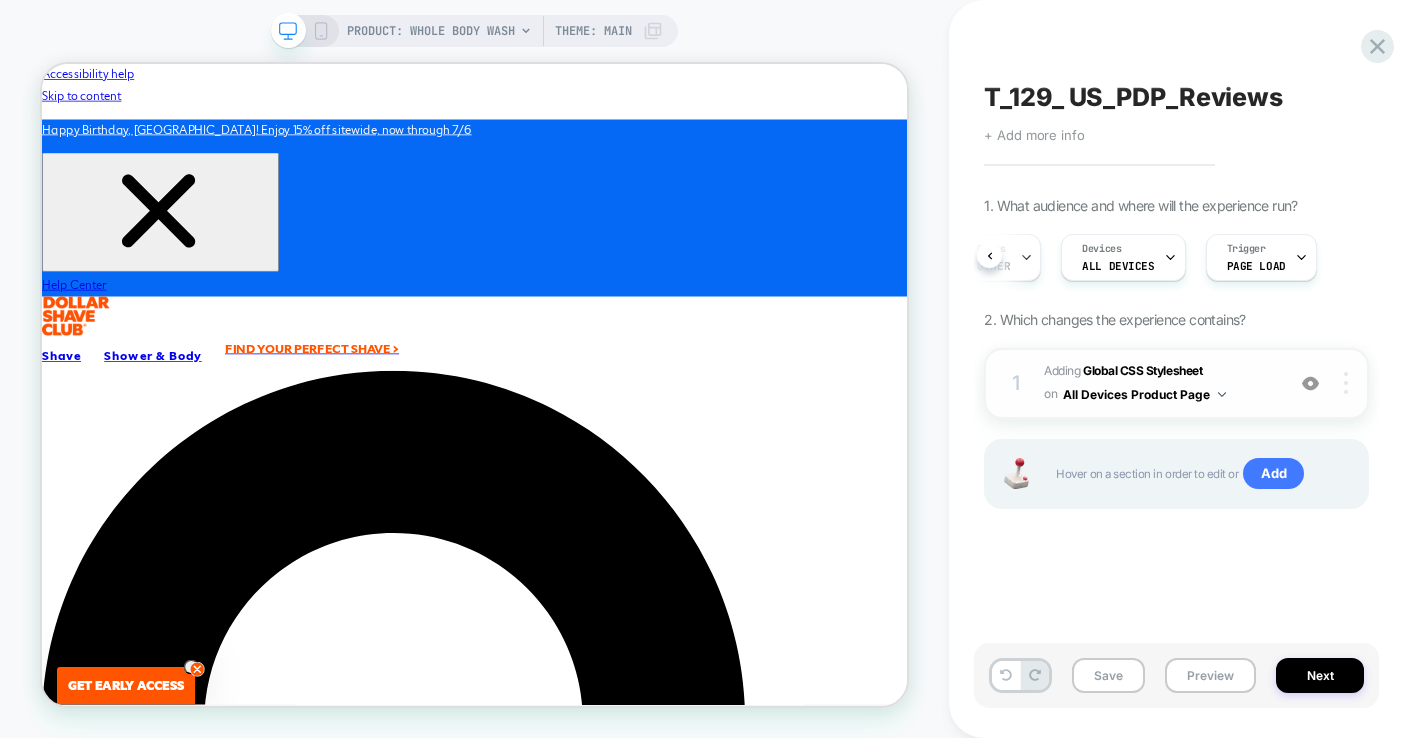 click at bounding box center [1348, 383] 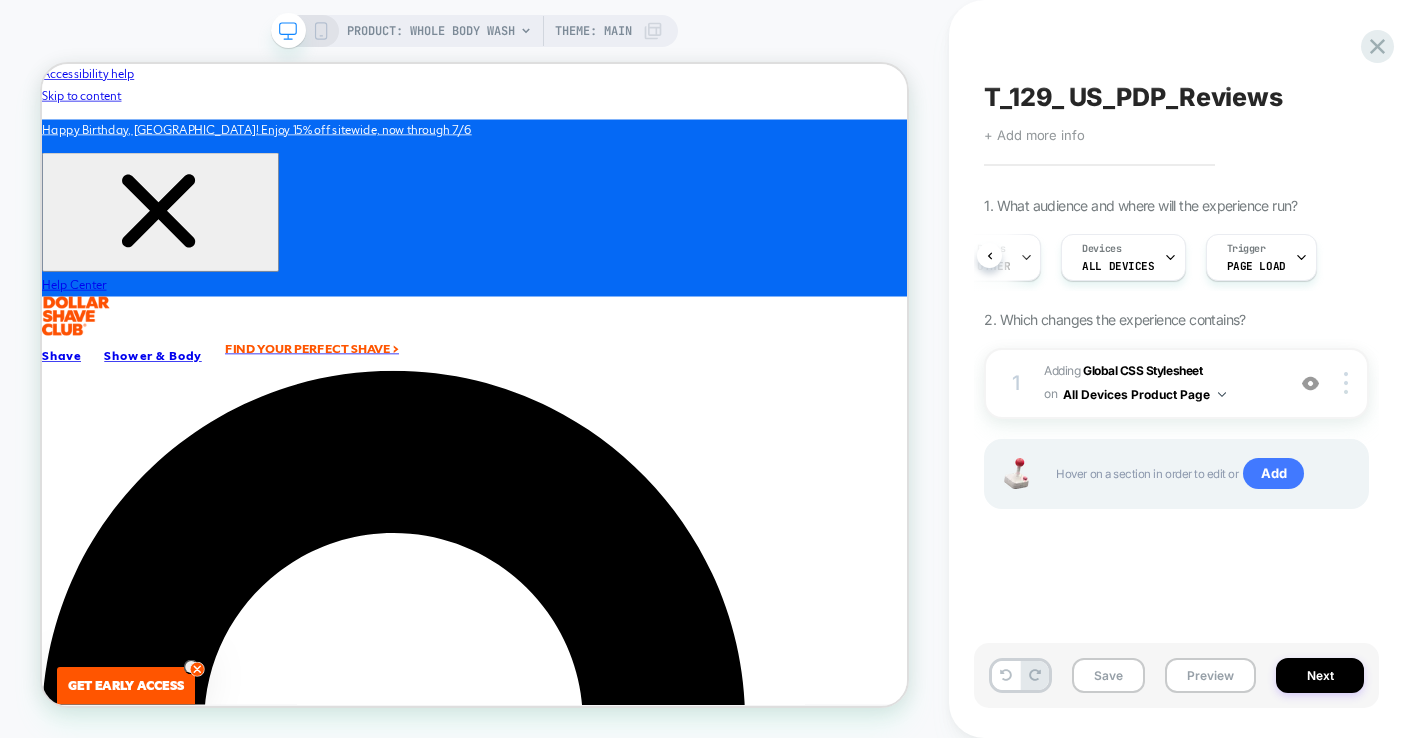 click on "1. What audience and where will the experience run? Audience All Visitors Pages OTHER Devices ALL DEVICES Trigger Page Load 2. Which changes the experience contains? 1 Adding   Global CSS Stylesheet   on All Devices Product Page Add Before Add After Target   Desktop Delete Hover on a section in order to edit or  Add" at bounding box center [1176, 378] 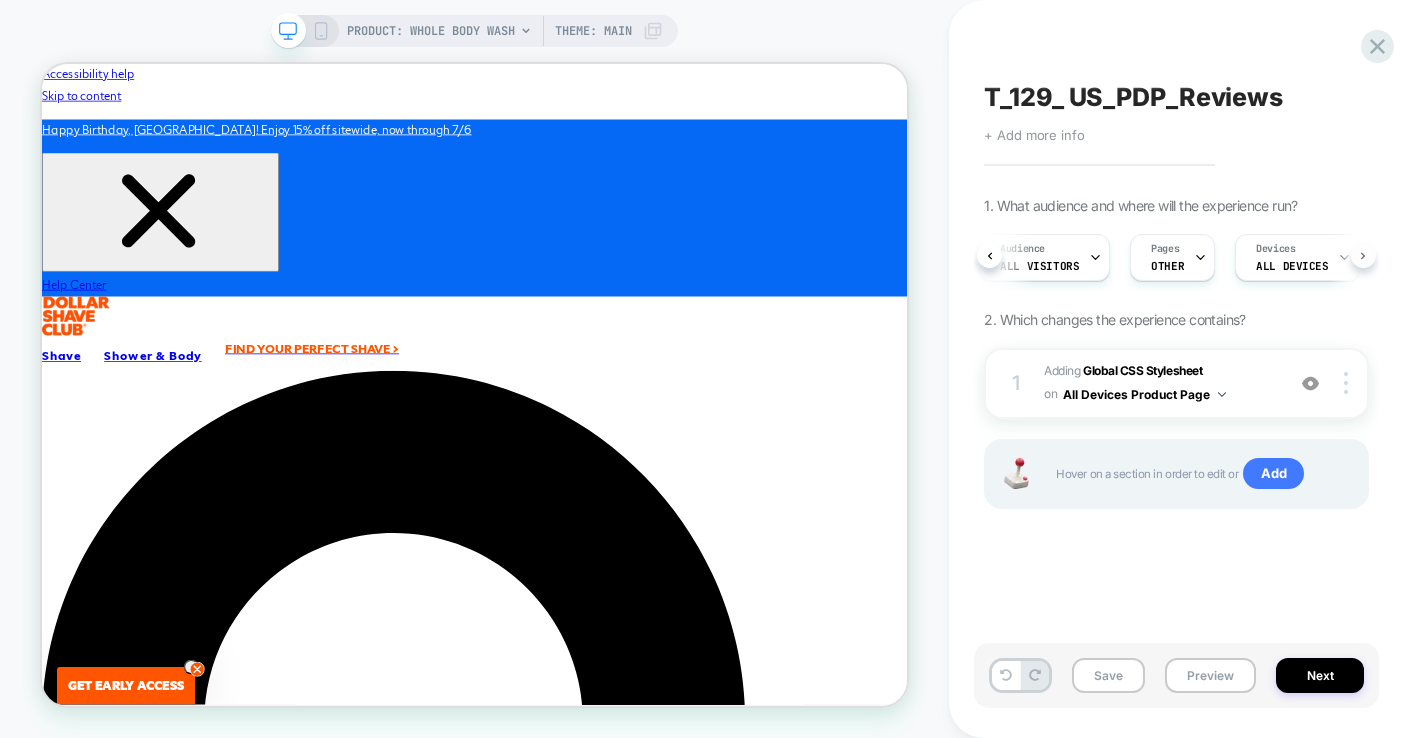 scroll, scrollTop: 0, scrollLeft: 185, axis: horizontal 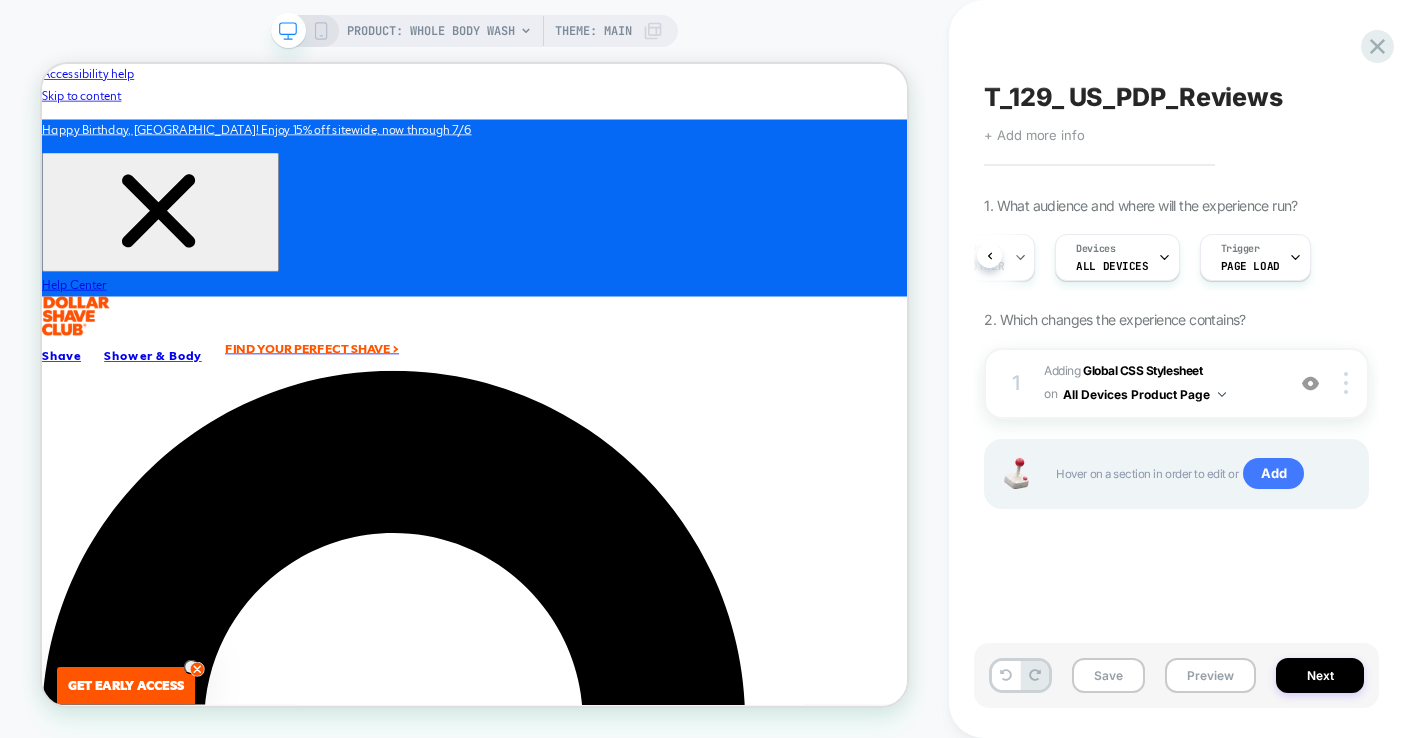 click on "T_129_ US_PDP_Reviews Click to edit experience details + Add more info 1. What audience and where will the experience run? Audience All Visitors Pages OTHER Devices ALL DEVICES Trigger Page Load 2. Which changes the experience contains? 1 Adding   Global CSS Stylesheet   on All Devices Product Page Add Before Add After Target   Desktop Delete Hover on a section in order to edit or  Add" at bounding box center (1176, 369) 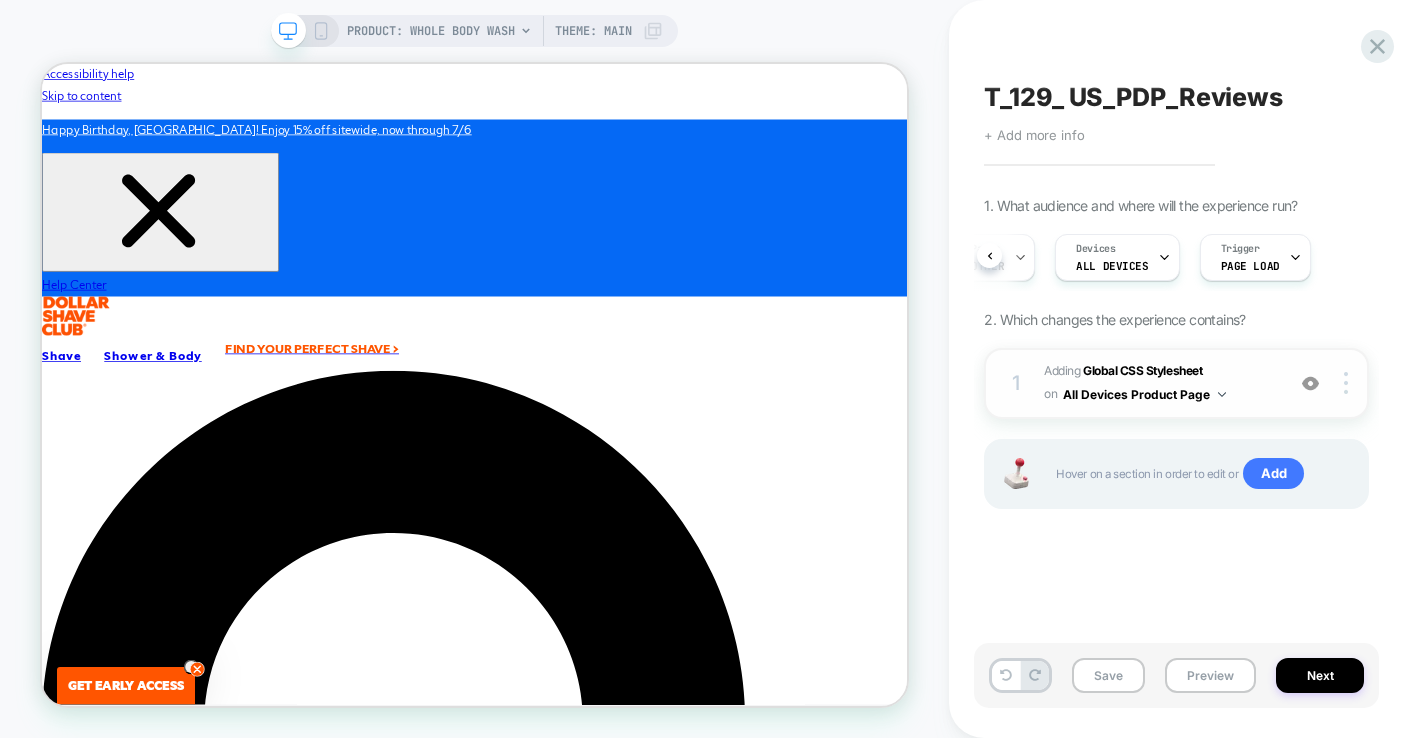click on "All Devices Product Page" at bounding box center [1144, 394] 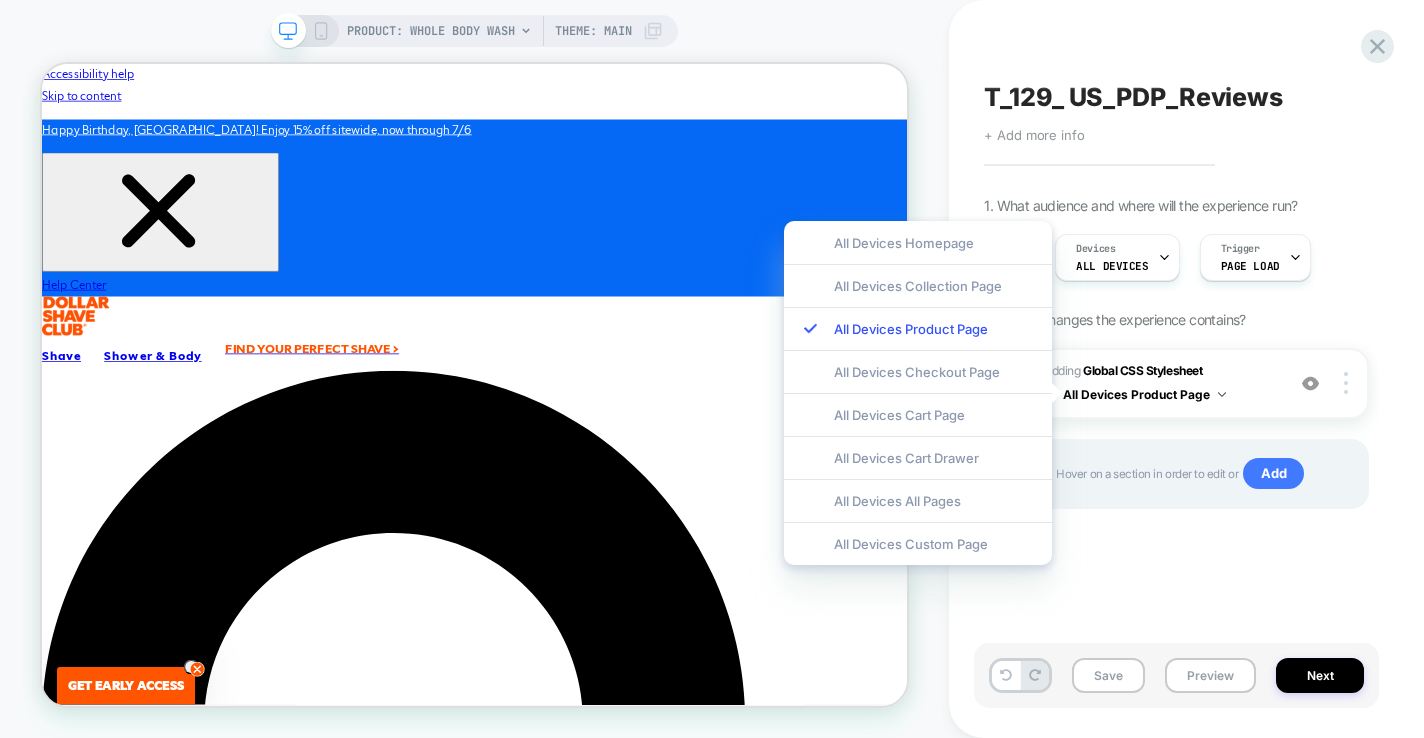 click on "T_129_ US_PDP_Reviews Click to edit experience details + Add more info 1. What audience and where will the experience run? Audience All Visitors Pages OTHER Devices ALL DEVICES Trigger Page Load 2. Which changes the experience contains? 1 Adding   Global CSS Stylesheet   on All Devices Product Page Add Before Add After Target   Desktop Delete Hover on a section in order to edit or  Add" at bounding box center (1176, 369) 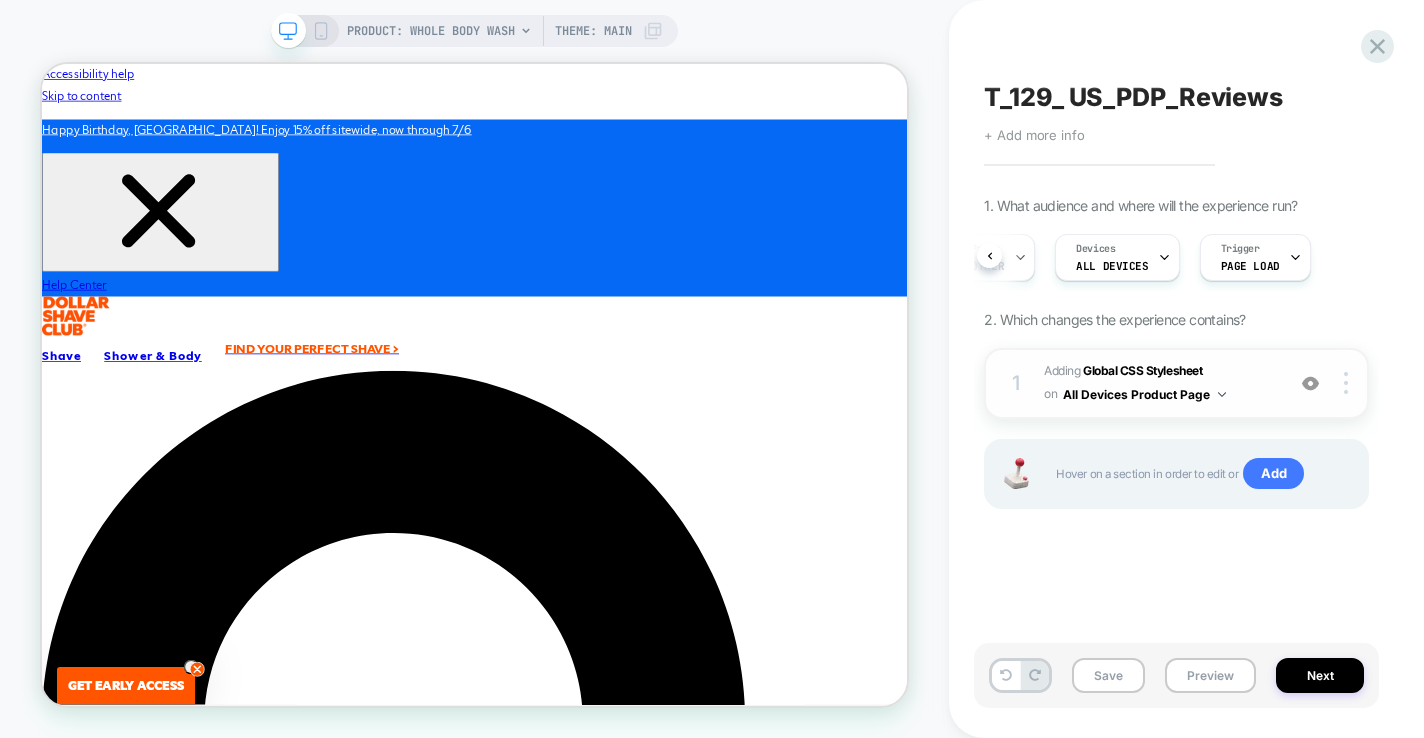 click on "All Devices Product Page" at bounding box center [1144, 394] 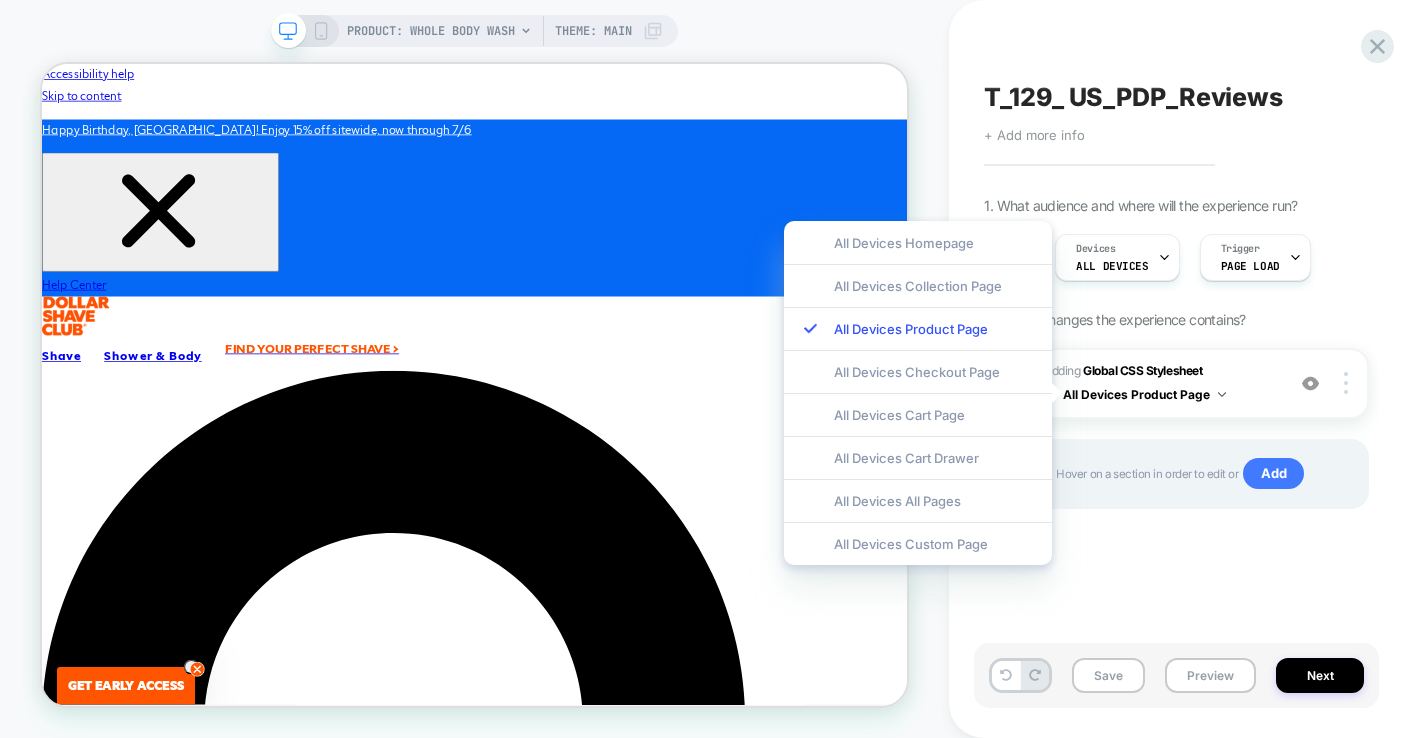 click on "T_129_ US_PDP_Reviews Click to edit experience details + Add more info 1. What audience and where will the experience run? Audience All Visitors Pages OTHER Devices ALL DEVICES Trigger Page Load 2. Which changes the experience contains? 1 Adding   Global CSS Stylesheet   on All Devices Product Page Add Before Add After Target   Desktop Delete Hover on a section in order to edit or  Add" at bounding box center (1176, 369) 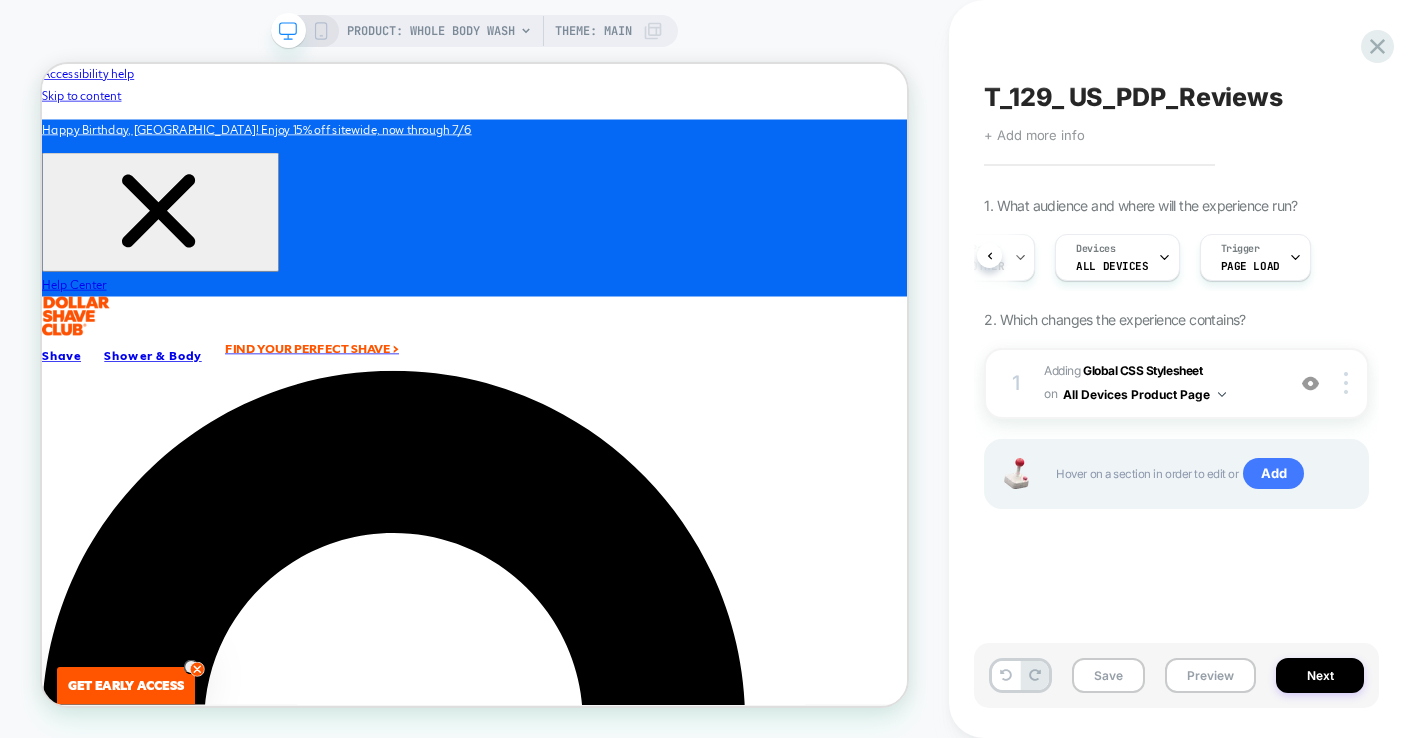 click on "T_129_ US_PDP_Reviews Click to edit experience details + Add more info 1. What audience and where will the experience run? Audience All Visitors Pages OTHER Devices ALL DEVICES Trigger Page Load 2. Which changes the experience contains? 1 Adding   Global CSS Stylesheet   on All Devices Product Page Add Before Add After Target   Desktop Delete Hover on a section in order to edit or  Add" at bounding box center (1176, 369) 